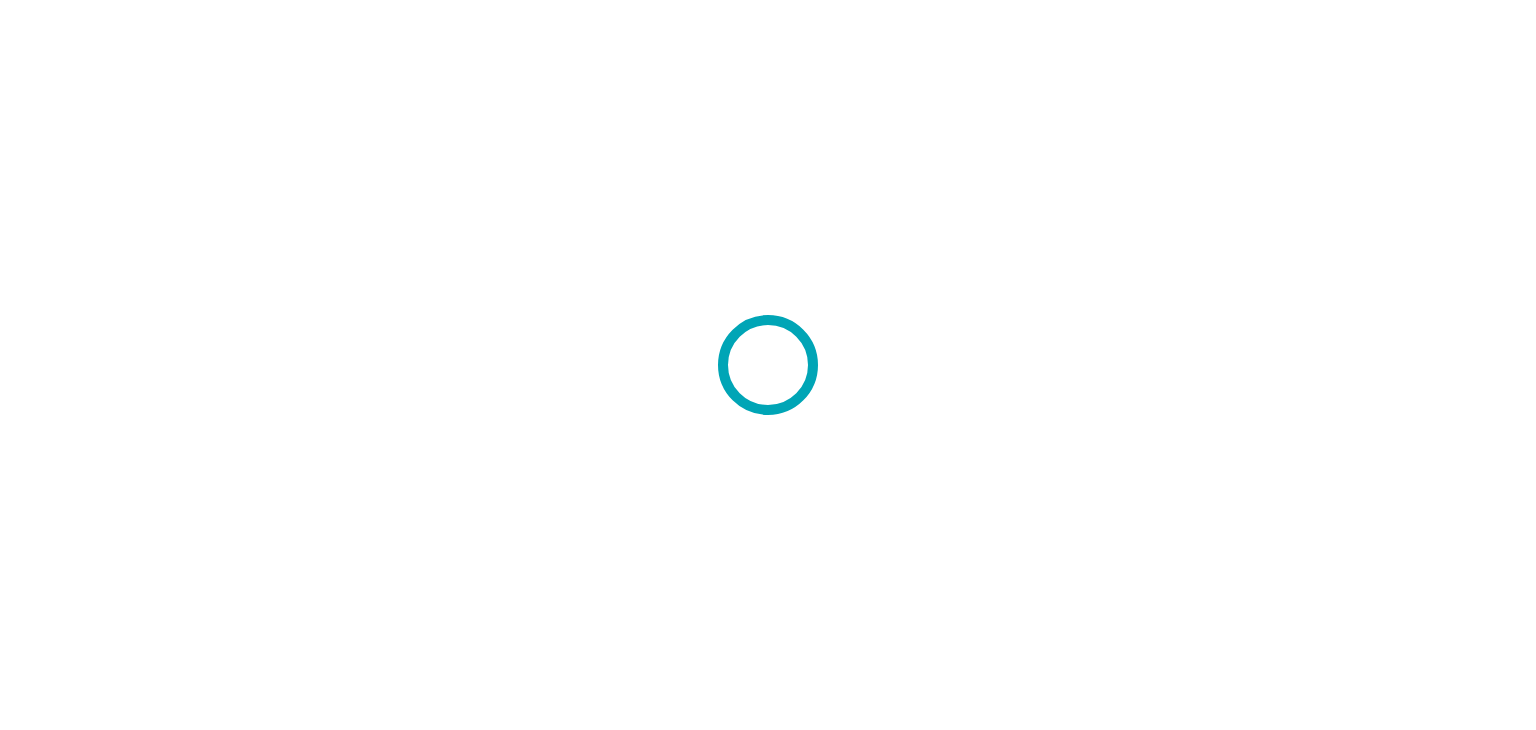 scroll, scrollTop: 0, scrollLeft: 0, axis: both 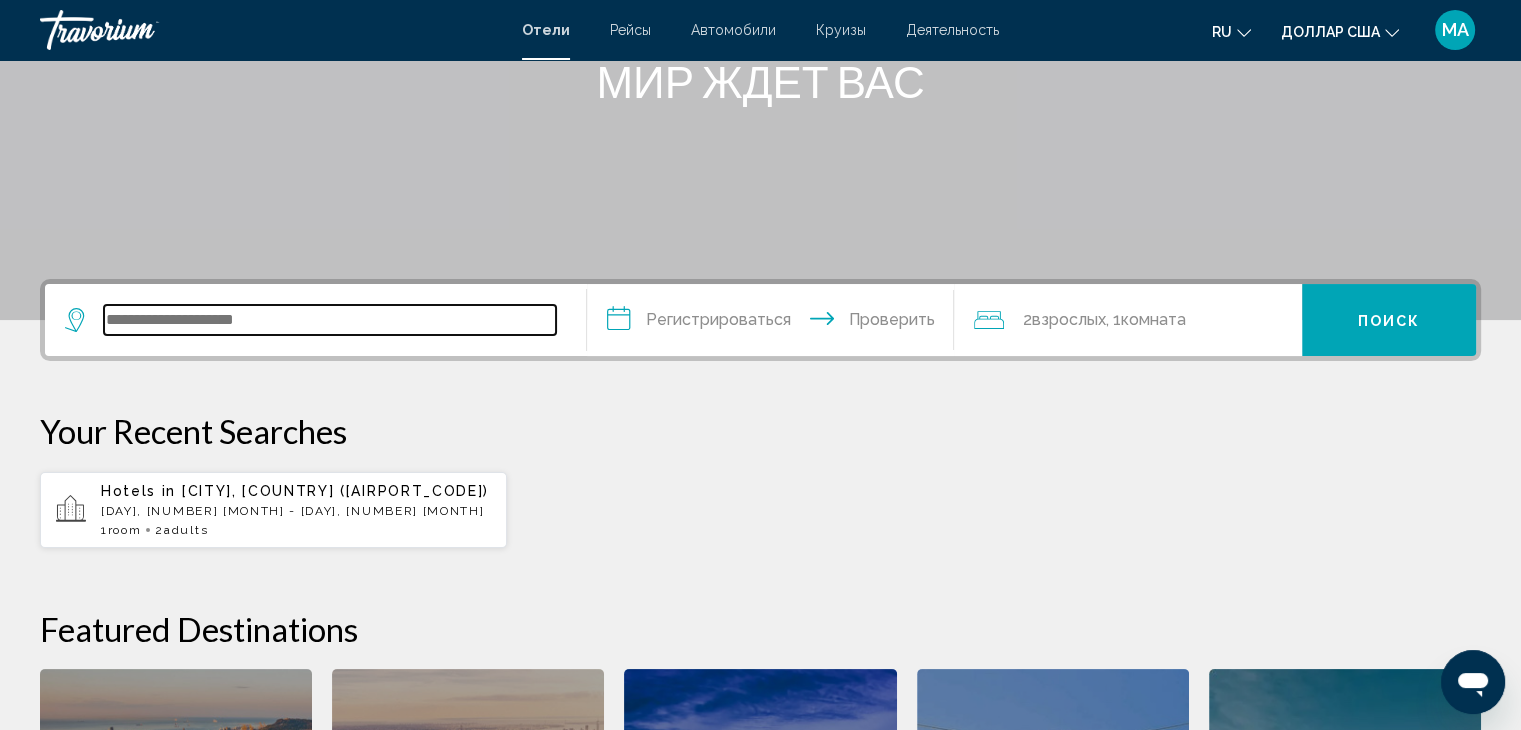 click at bounding box center [330, 320] 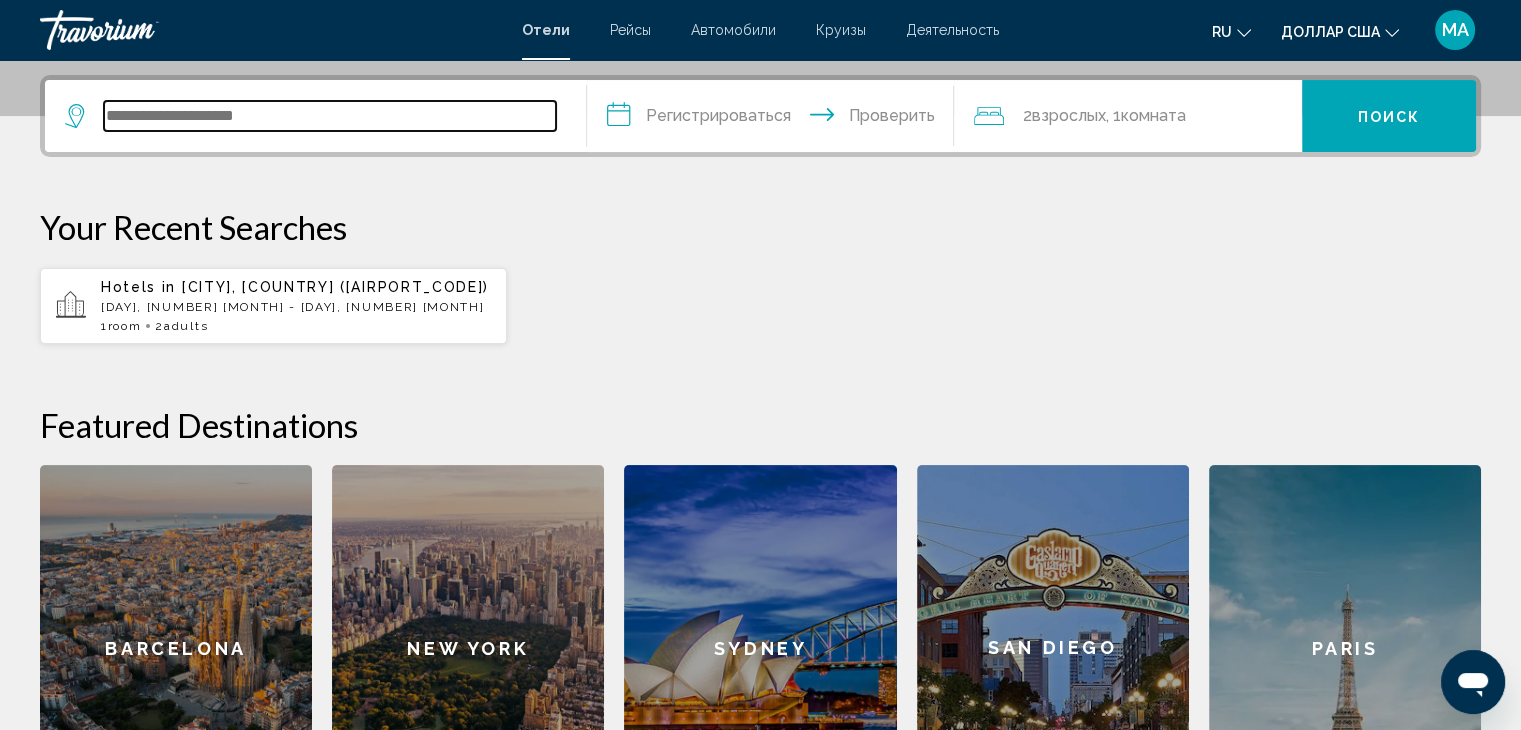 scroll, scrollTop: 493, scrollLeft: 0, axis: vertical 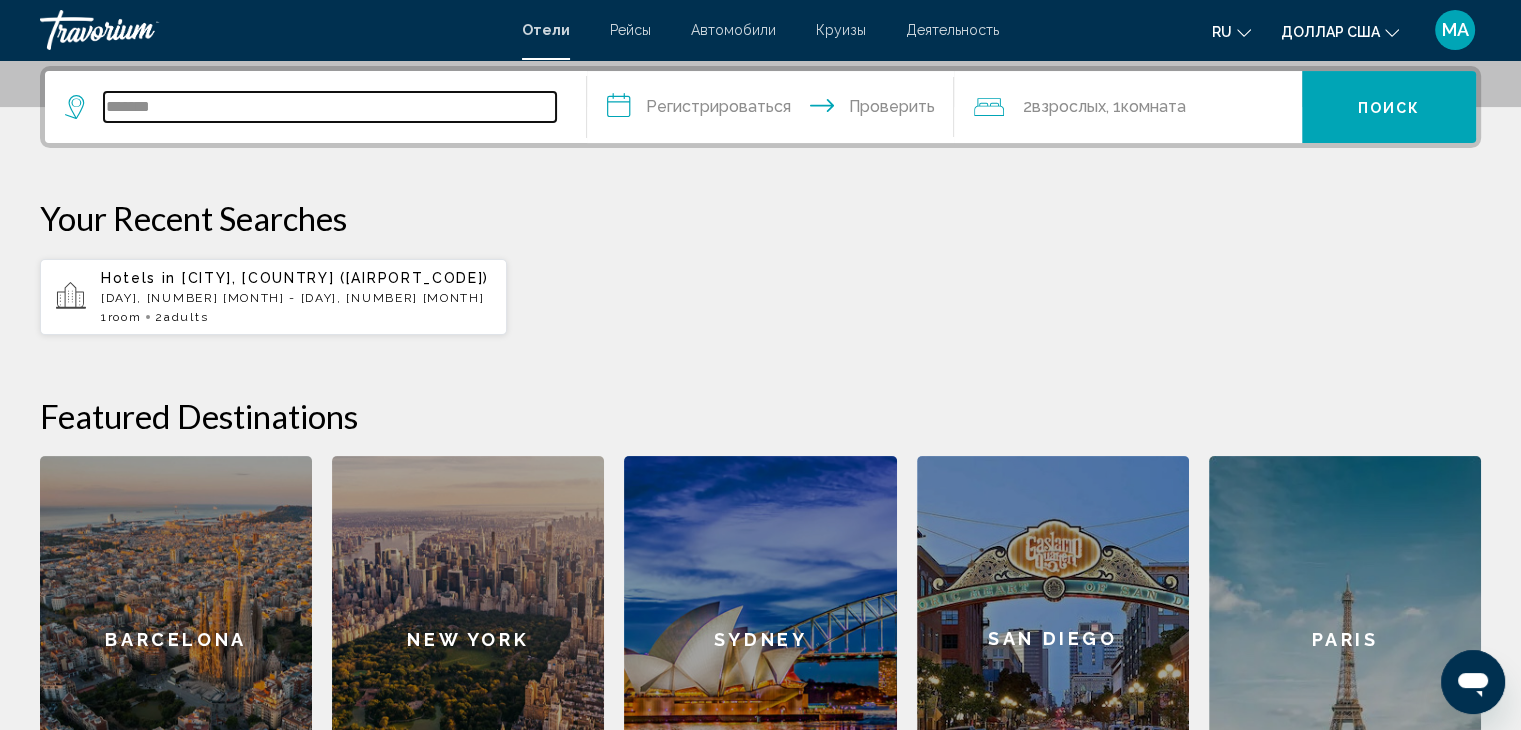 type on "*******" 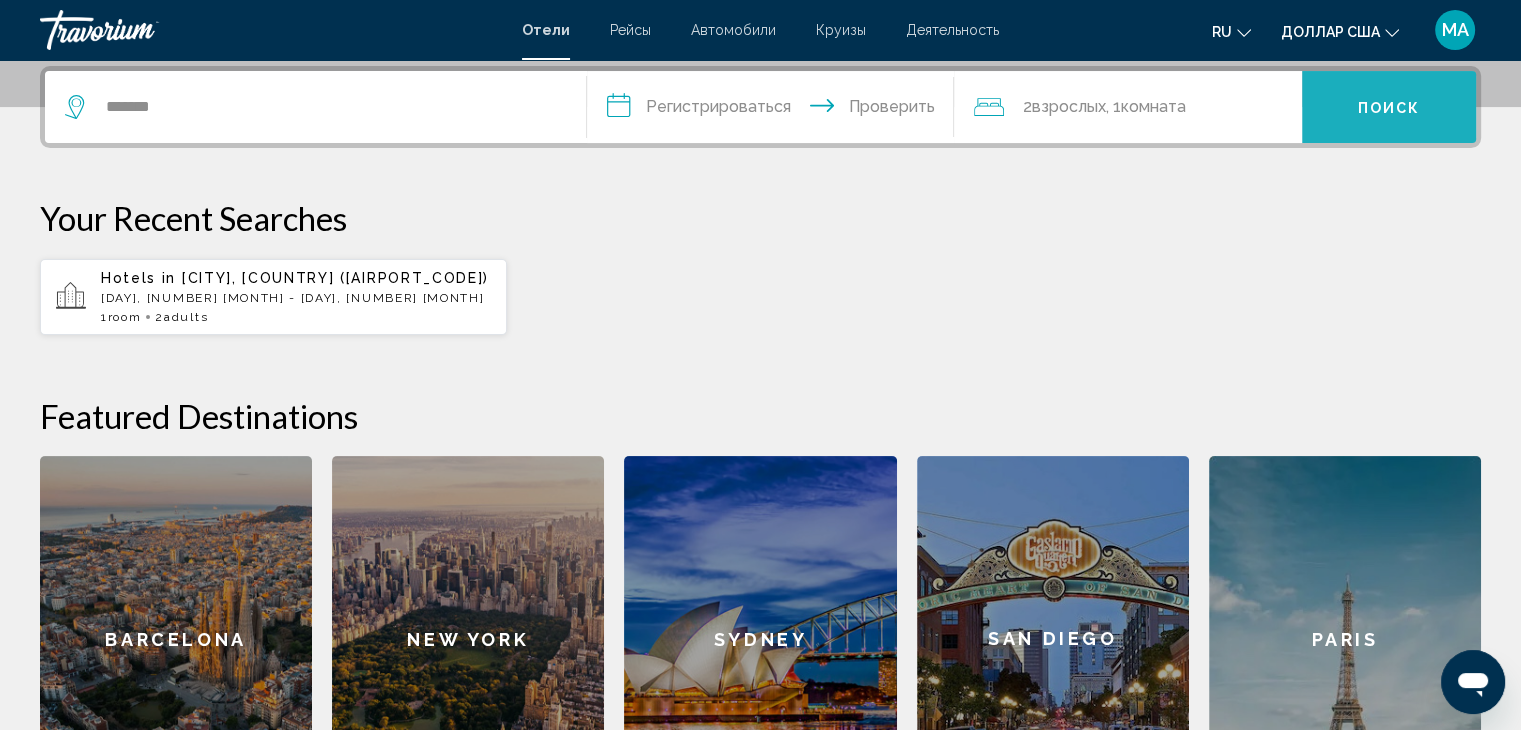 click on "Поиск" at bounding box center [1389, 107] 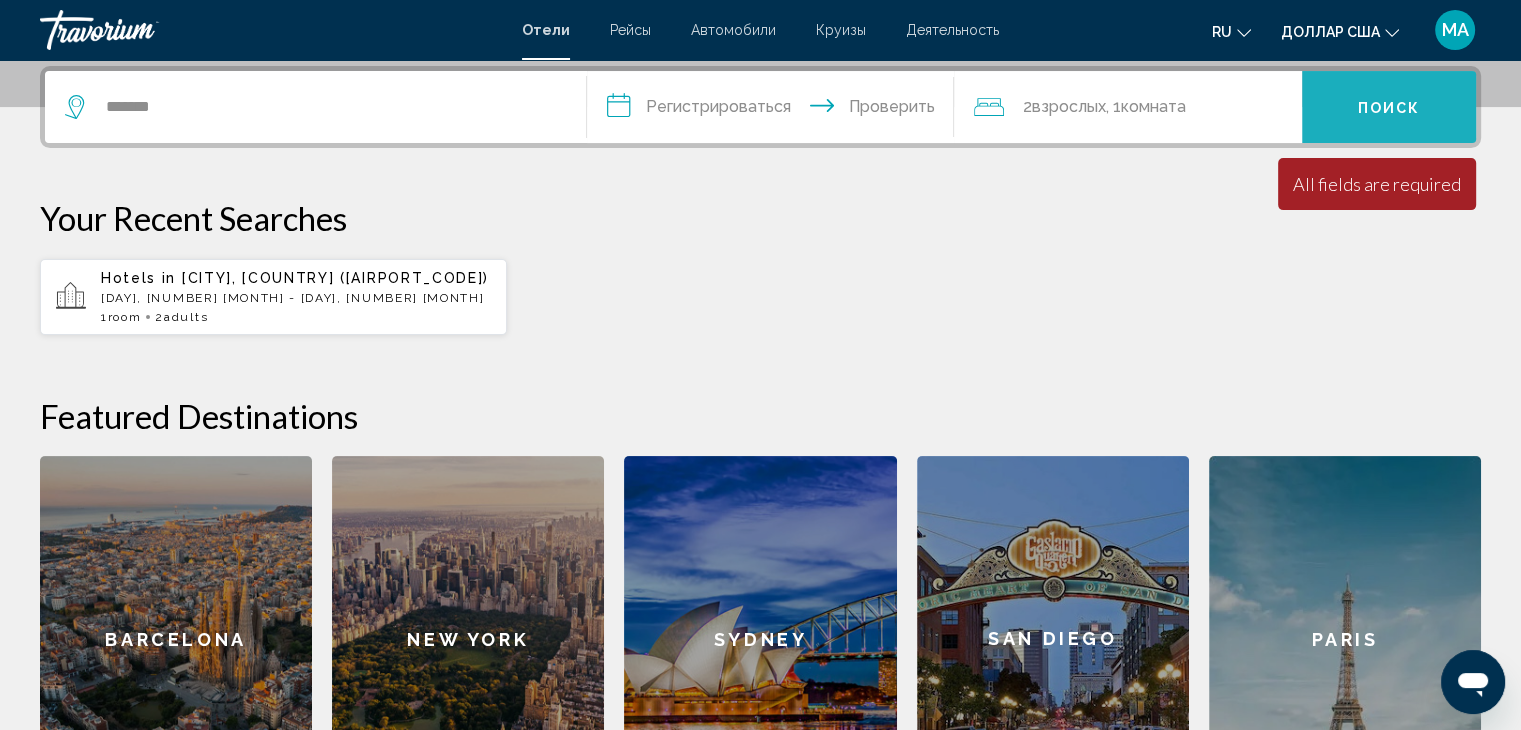 click on "Поиск" at bounding box center [1389, 108] 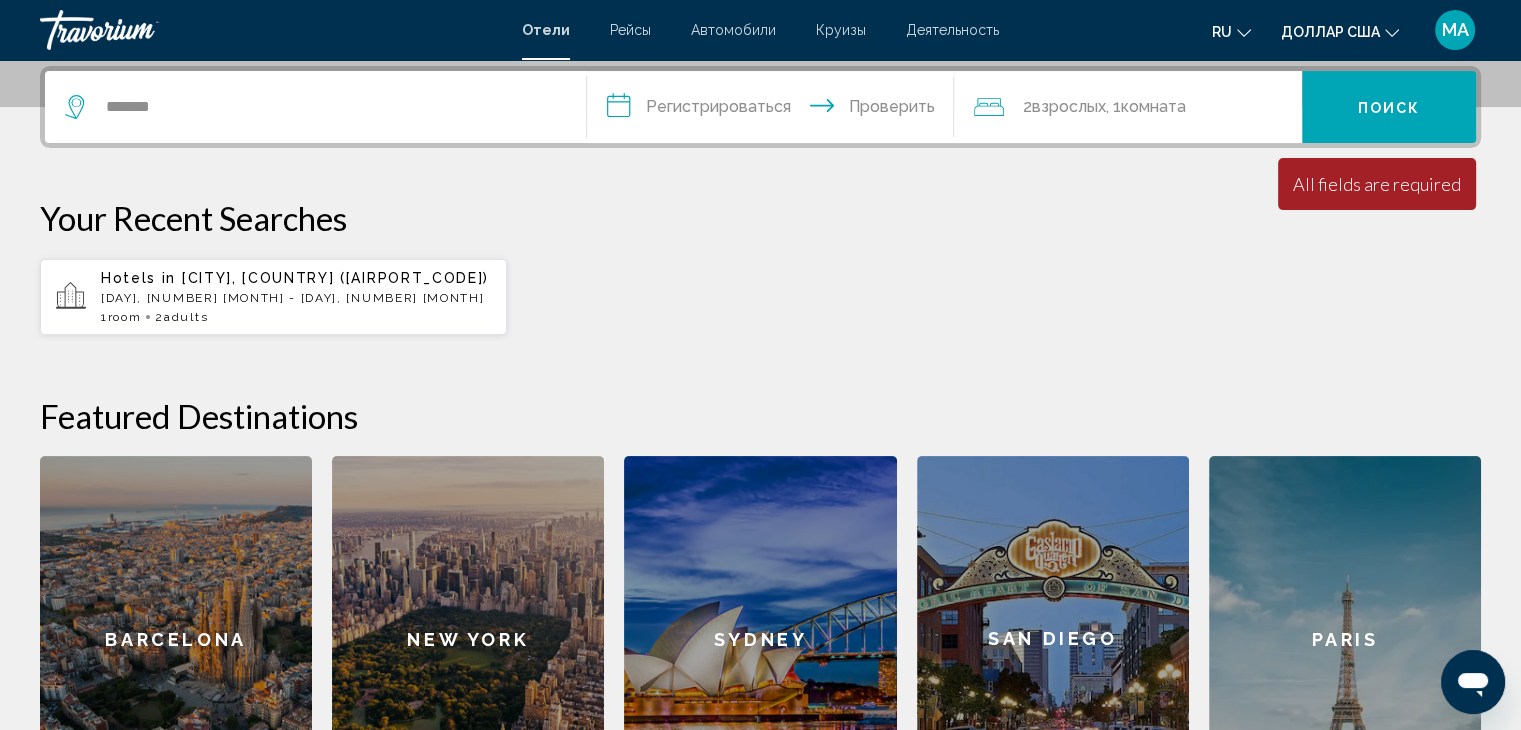 click on "**********" at bounding box center (775, 110) 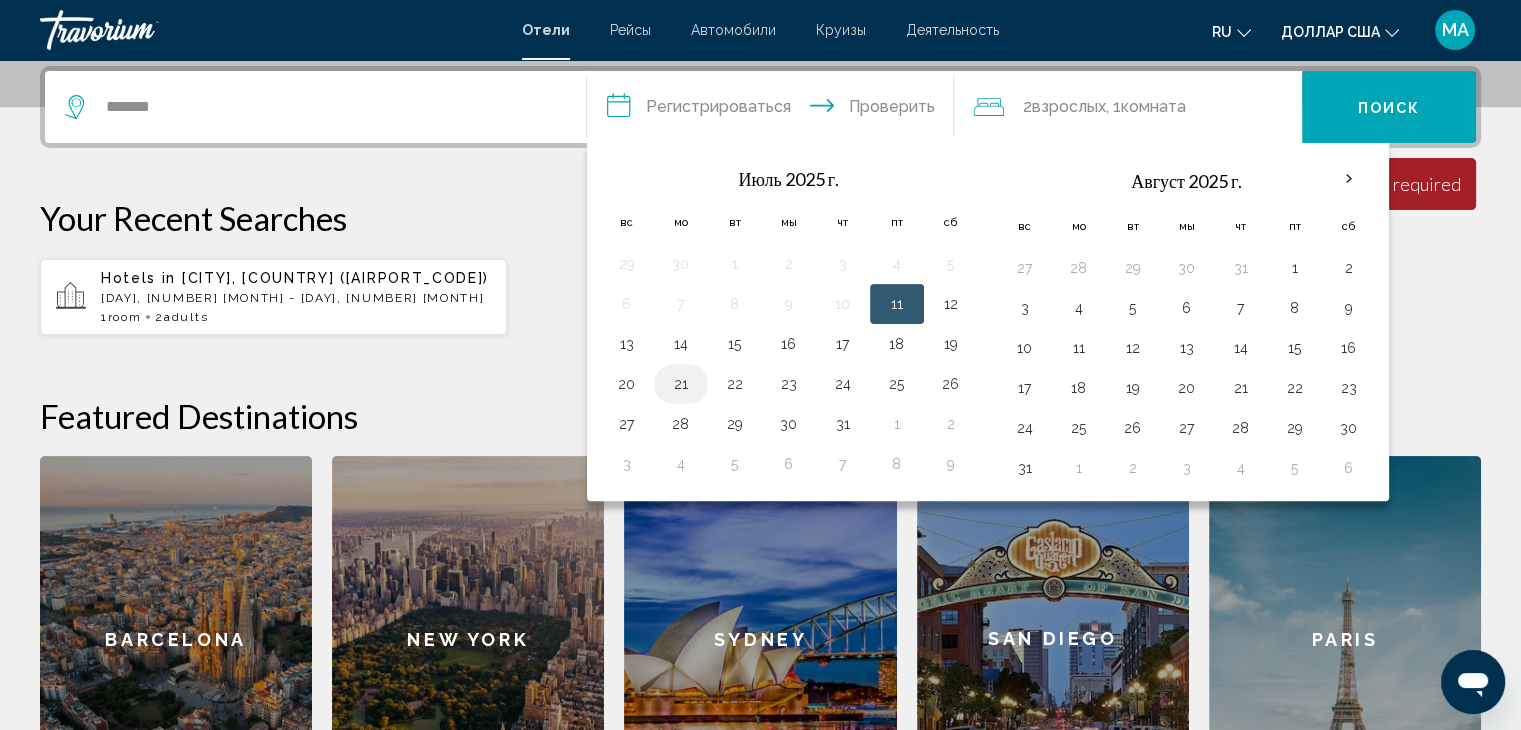 click on "21" at bounding box center (681, 384) 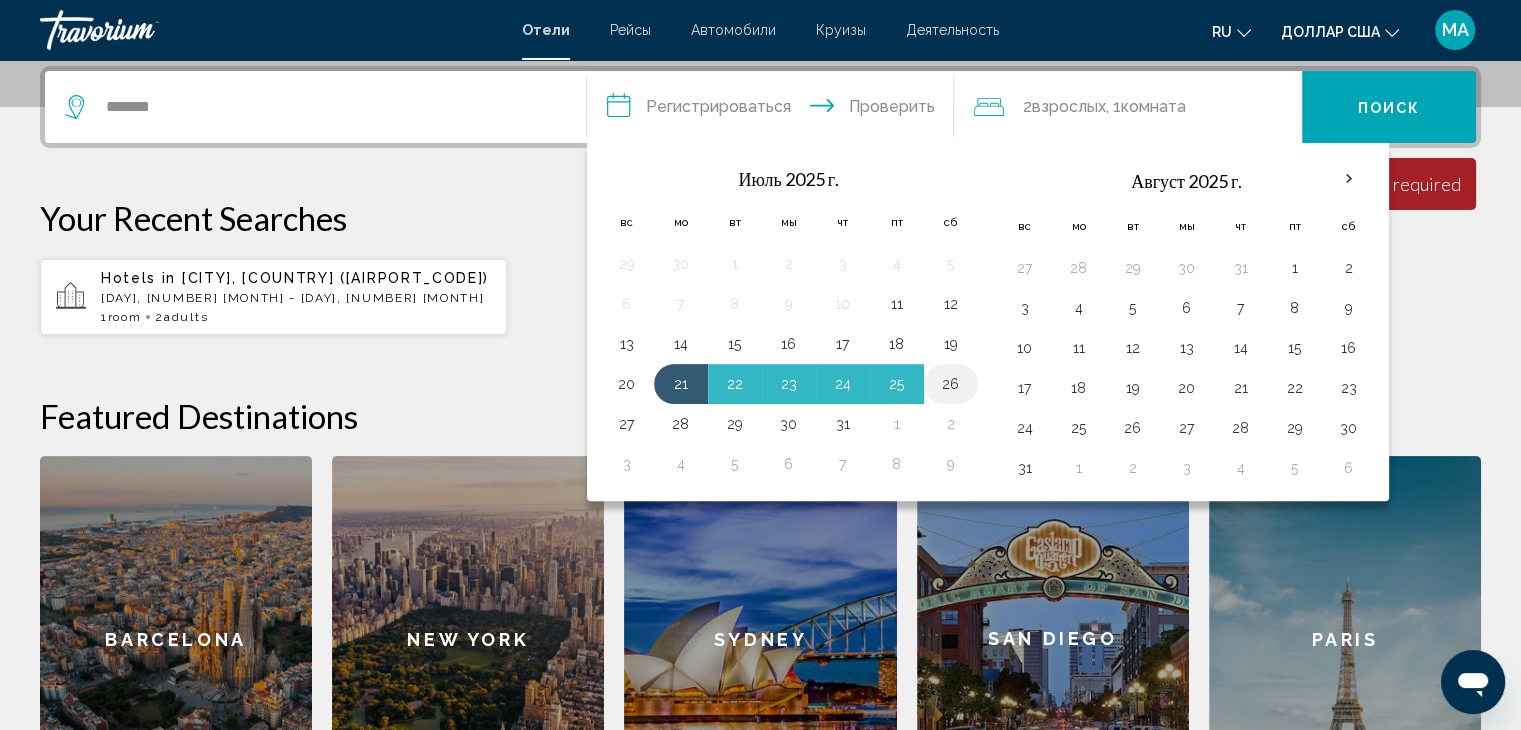 click on "26" at bounding box center [951, 384] 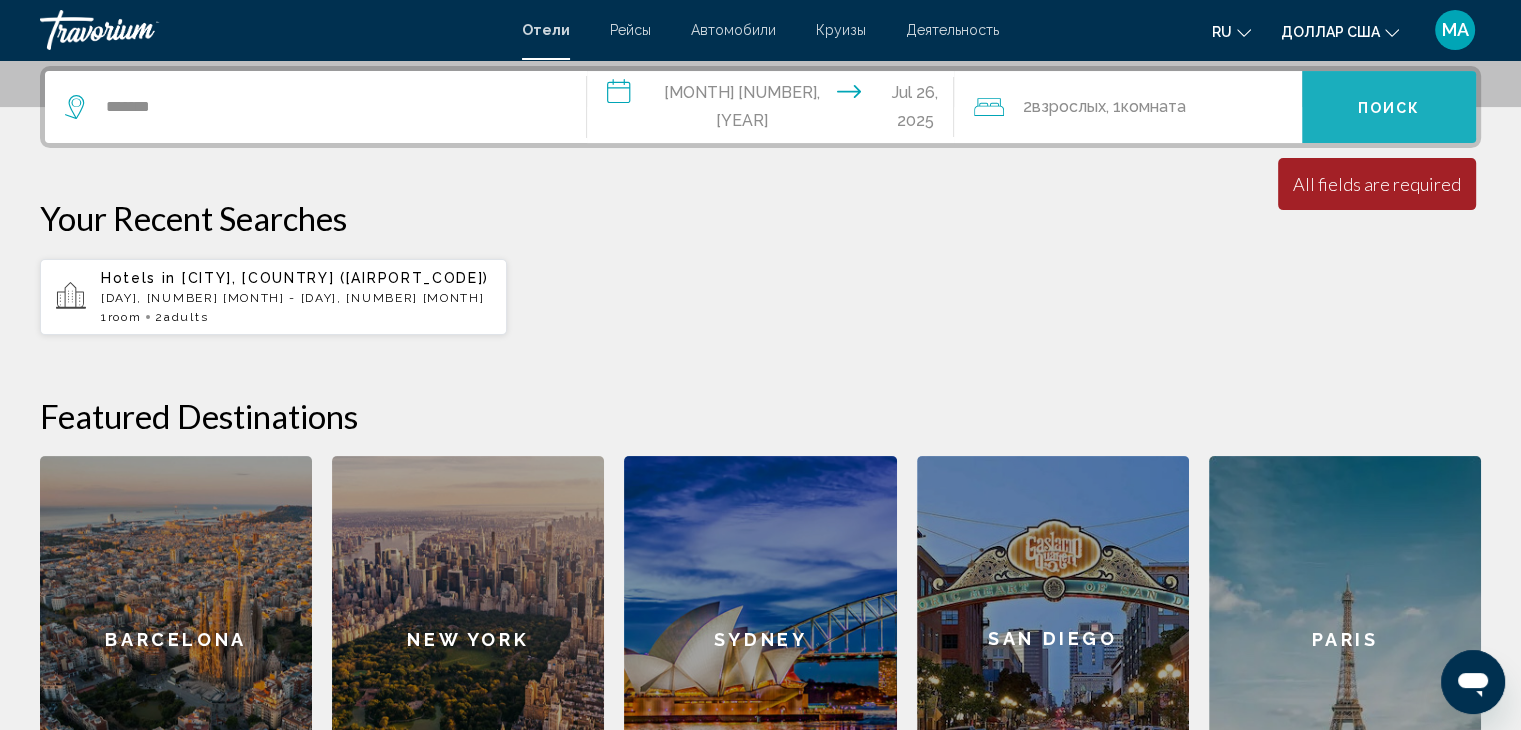 click on "Поиск" at bounding box center [1389, 107] 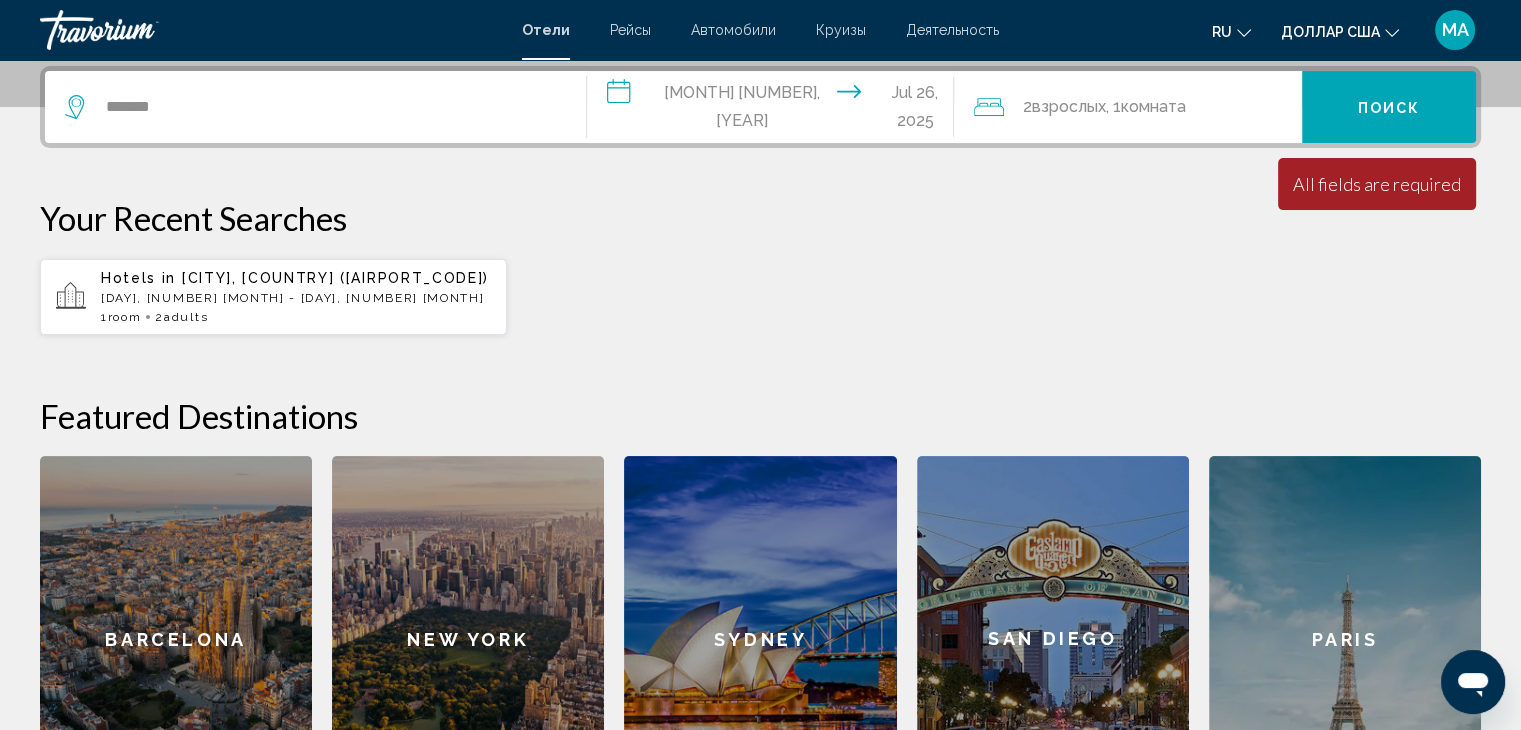 click on "Поиск" at bounding box center [1389, 108] 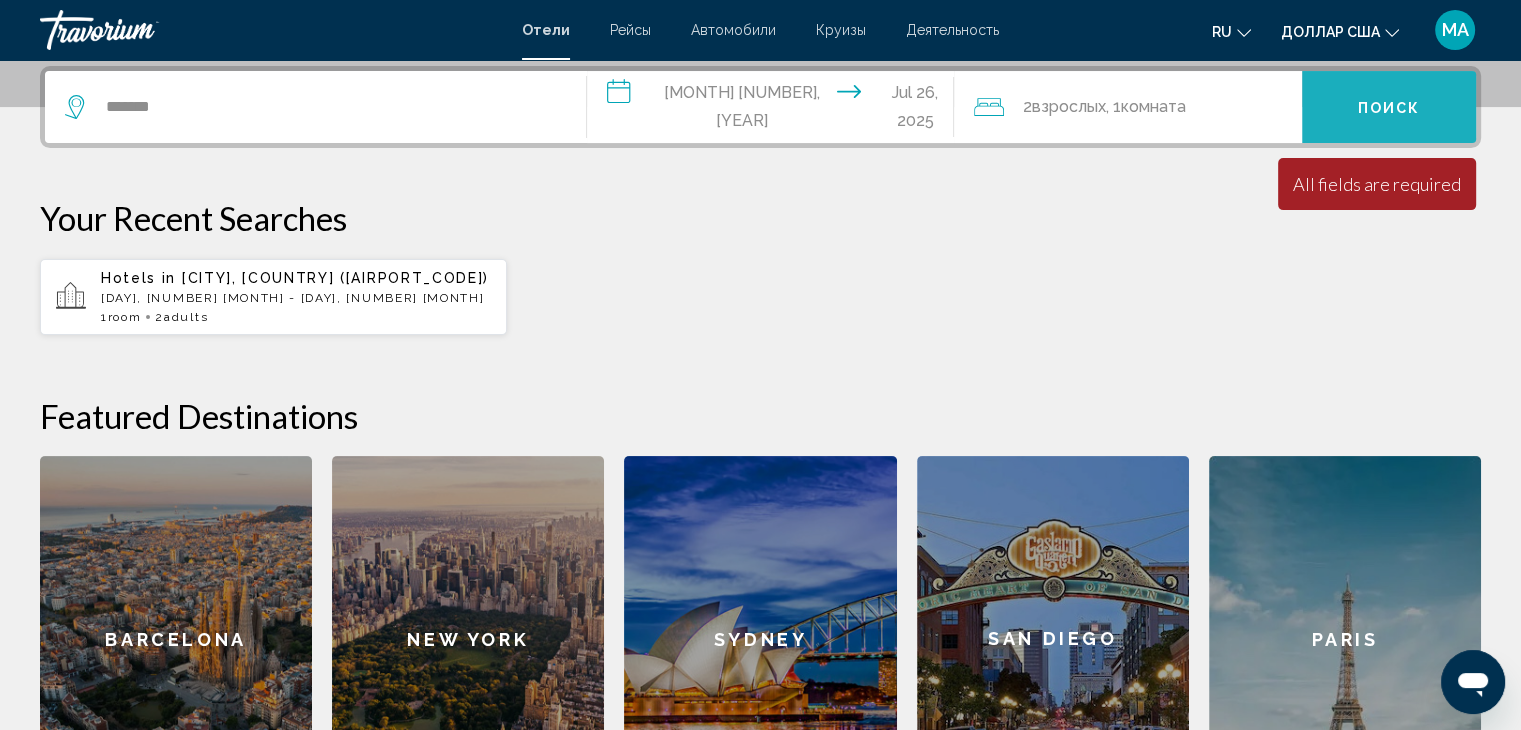 click on "Поиск" at bounding box center [1389, 108] 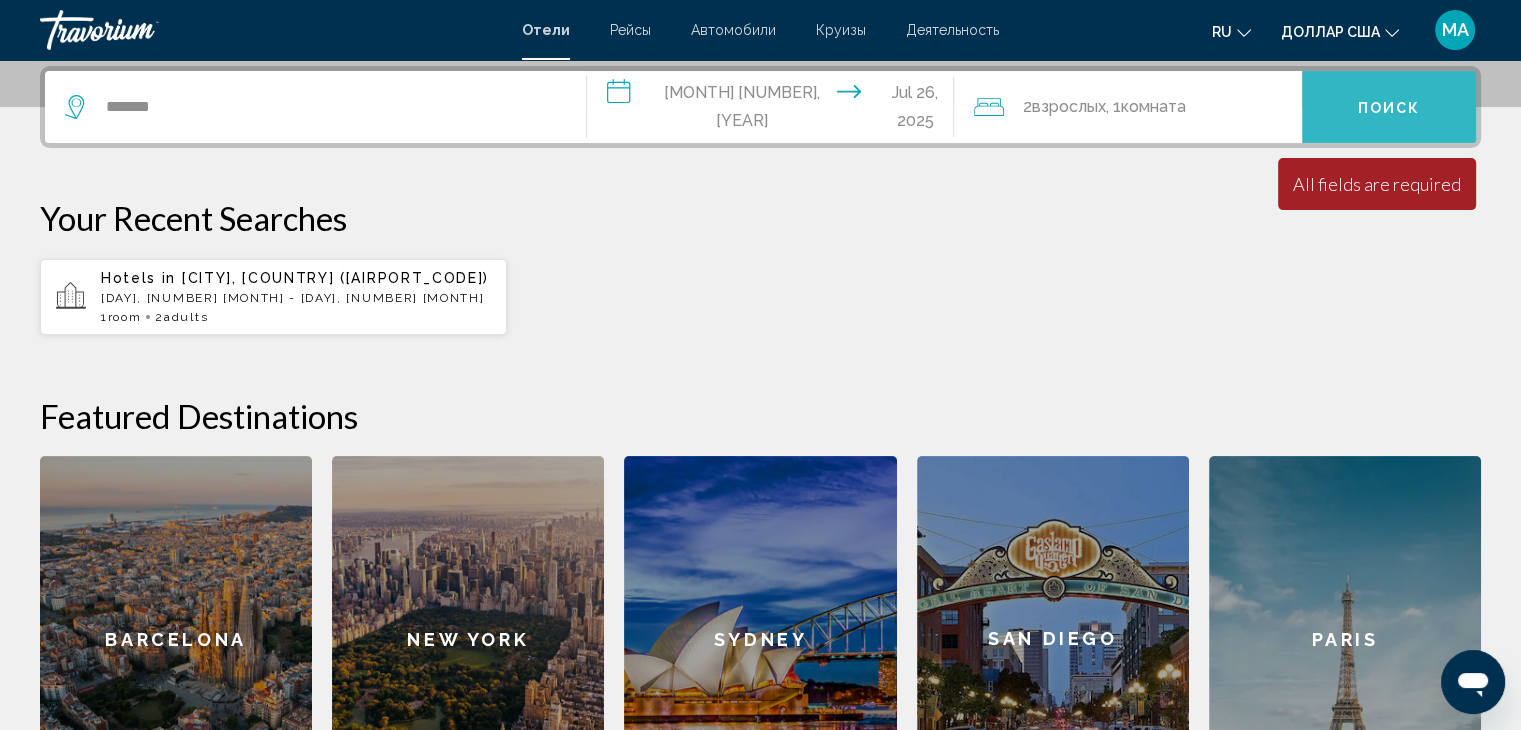click on "Поиск" at bounding box center (1389, 108) 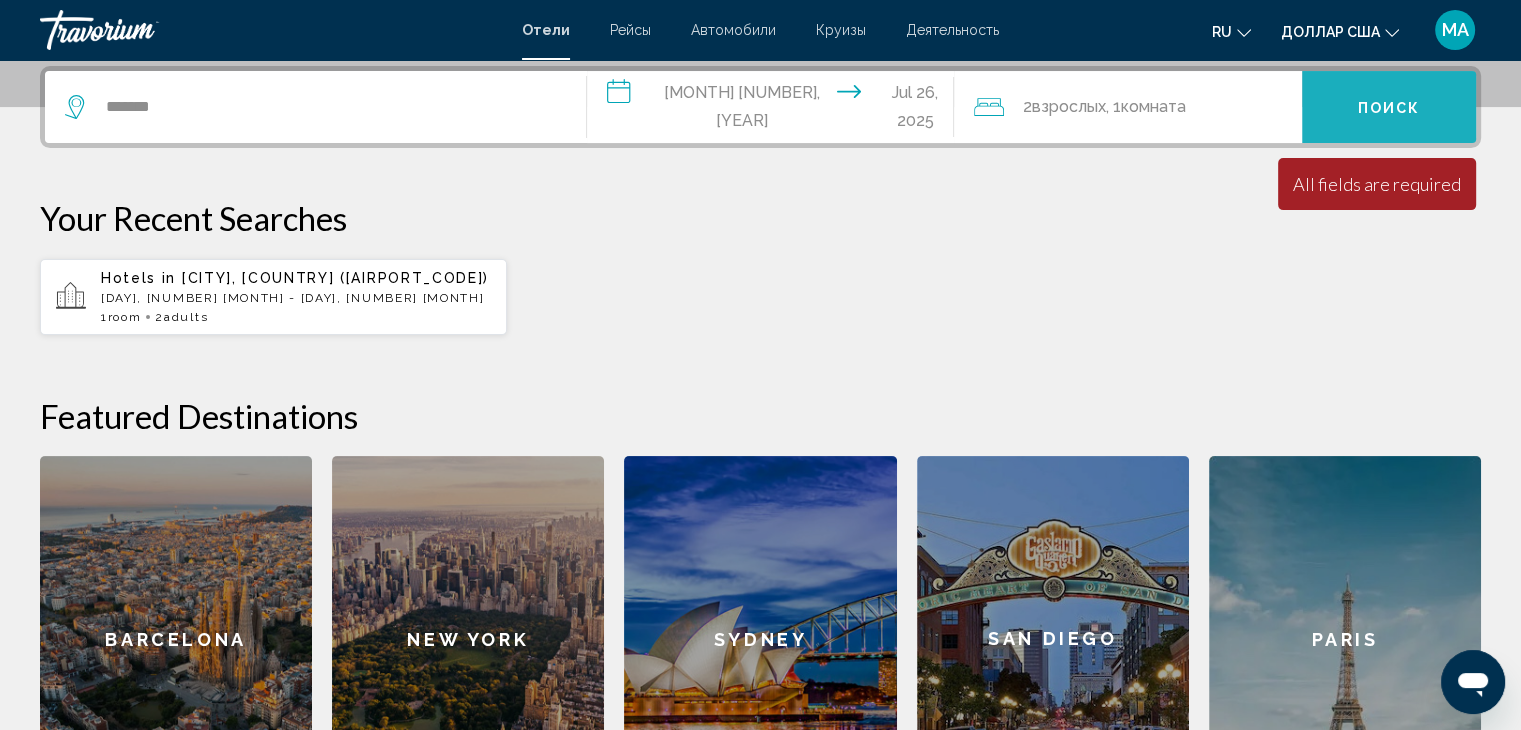 click on "Поиск" at bounding box center (1389, 108) 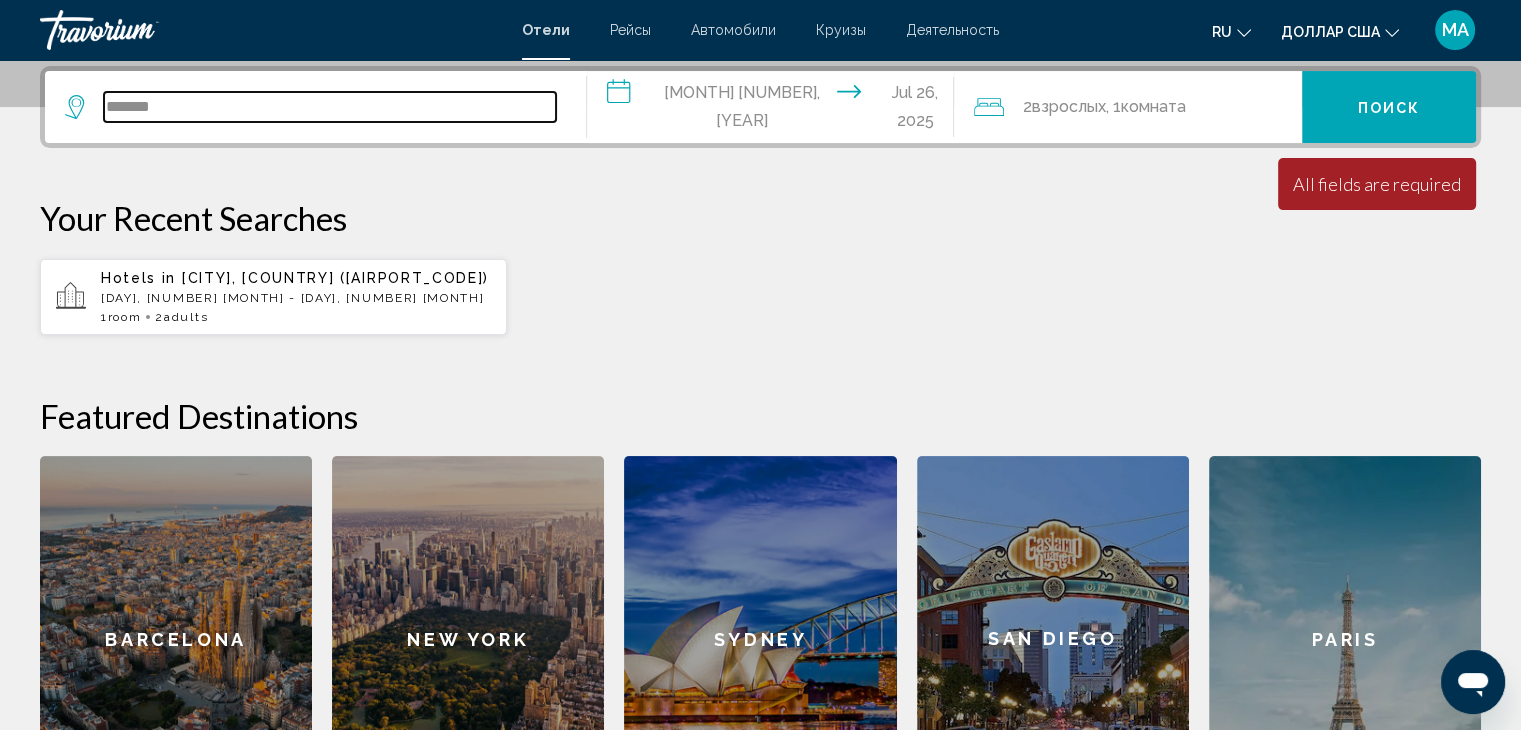 click on "*******" at bounding box center [330, 107] 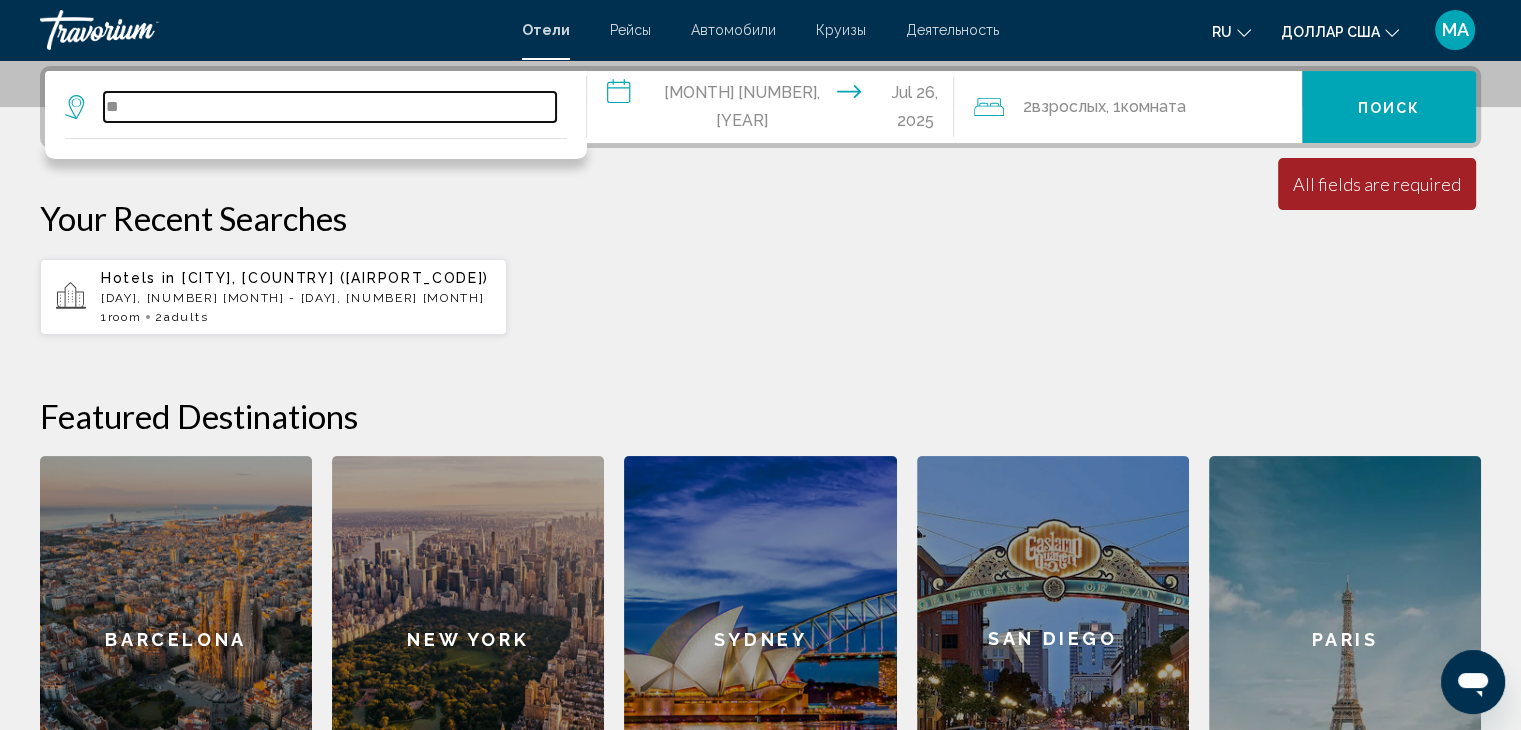 type on "*" 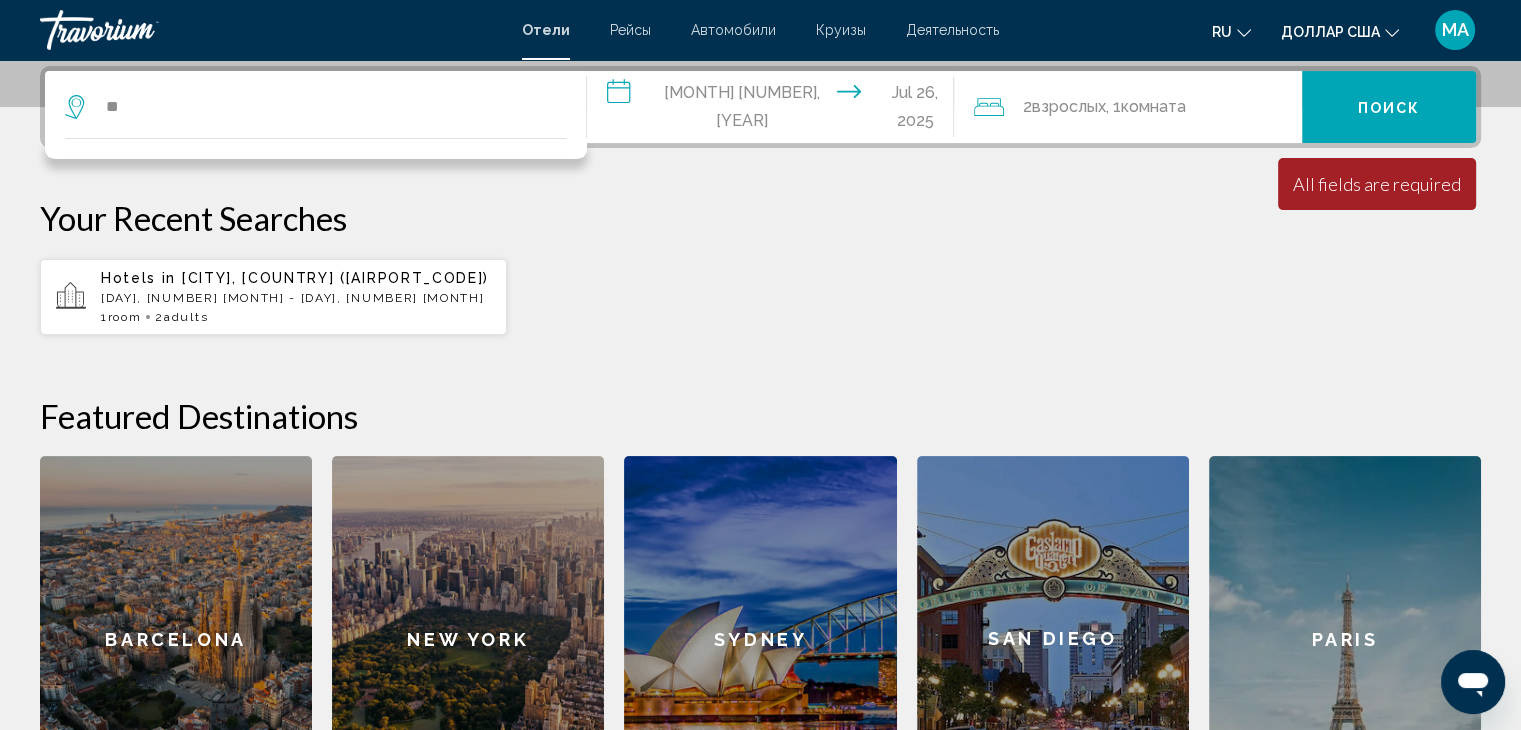 click 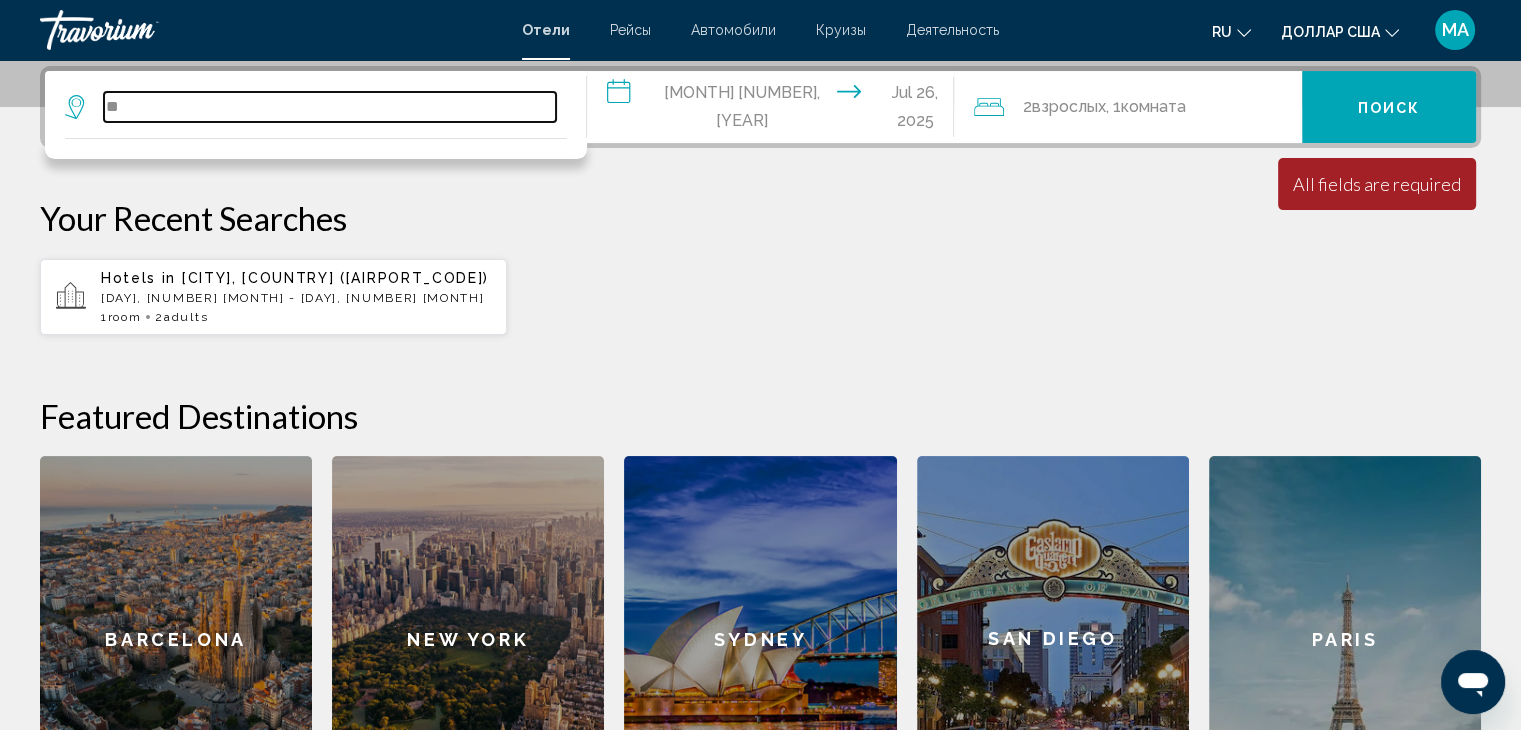 click on "**" at bounding box center [330, 107] 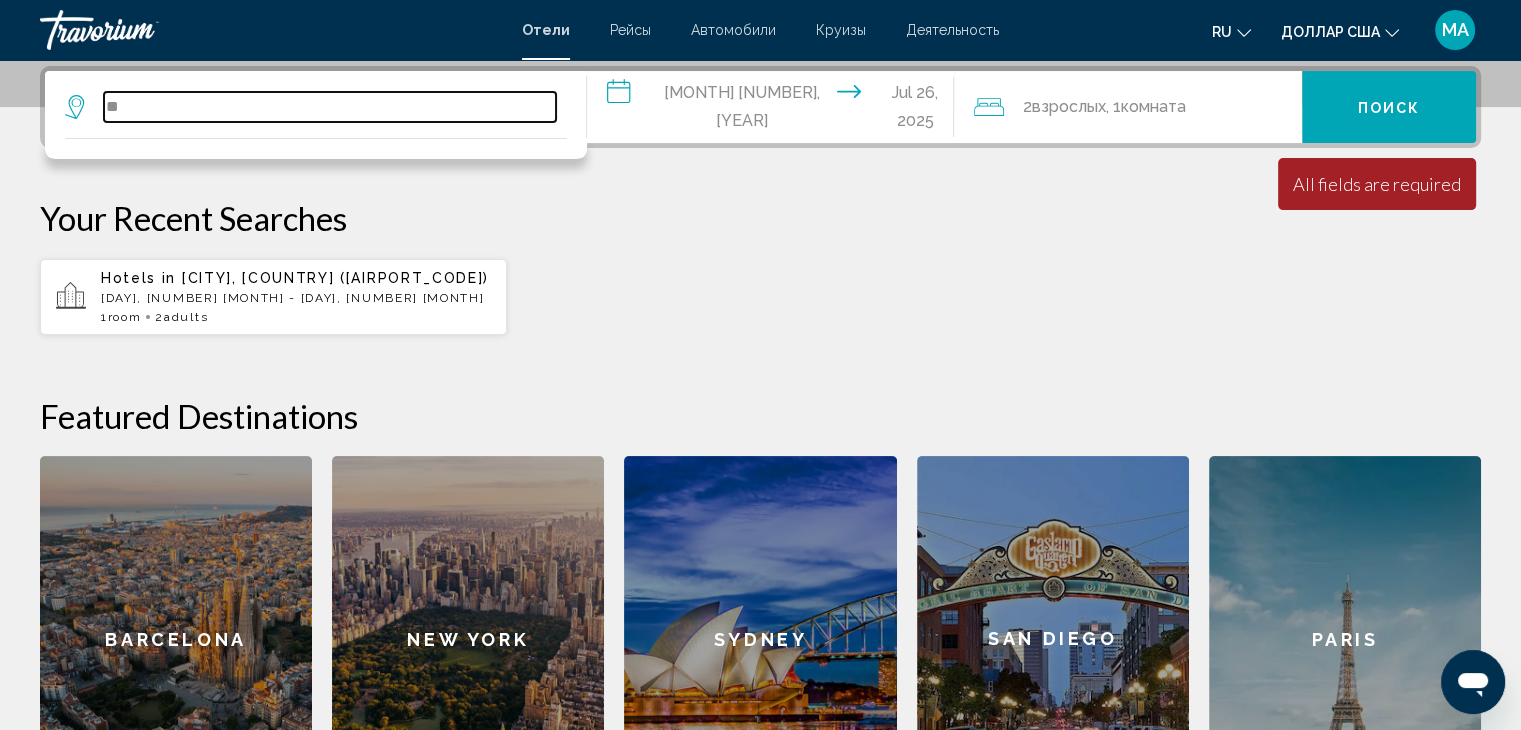 type on "*" 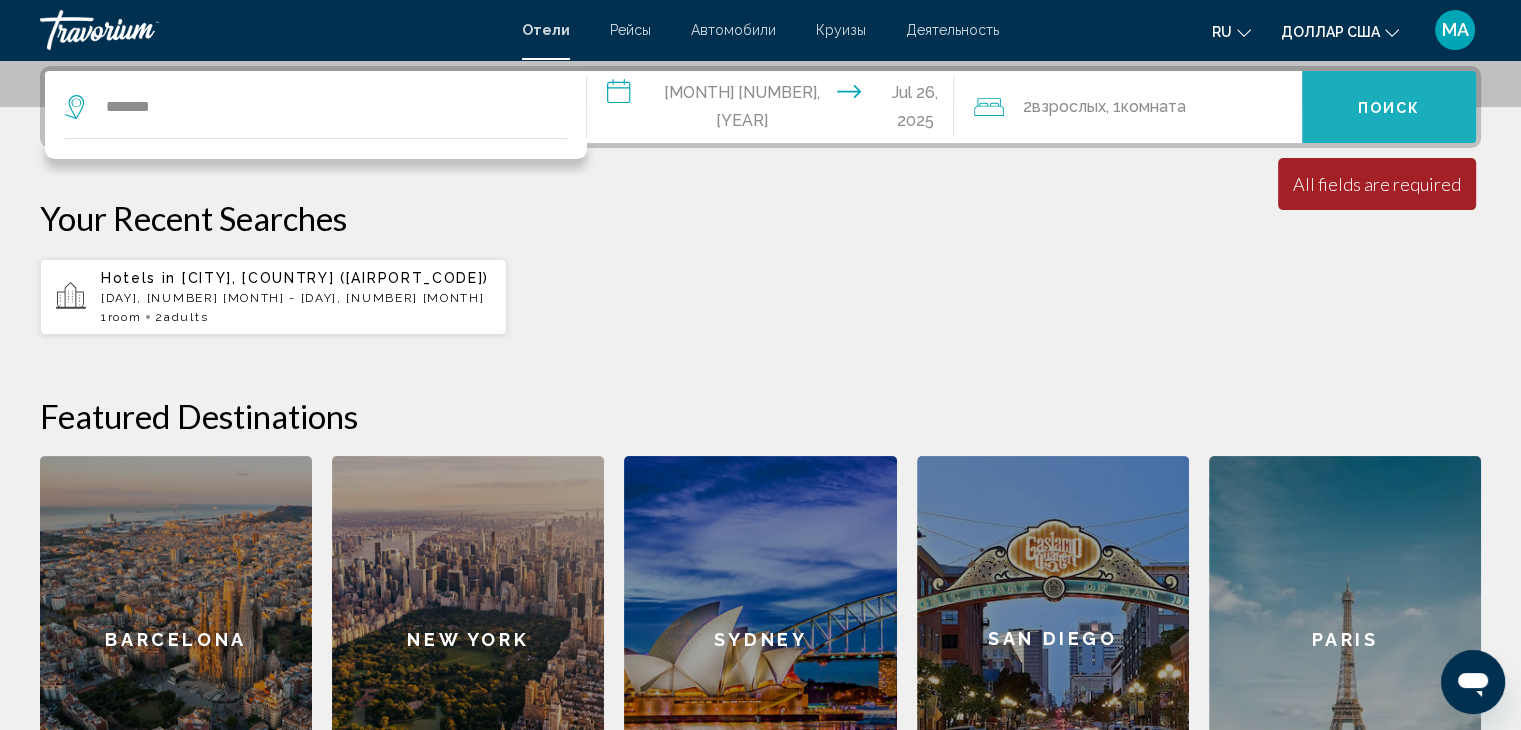 click on "Поиск" at bounding box center (1389, 107) 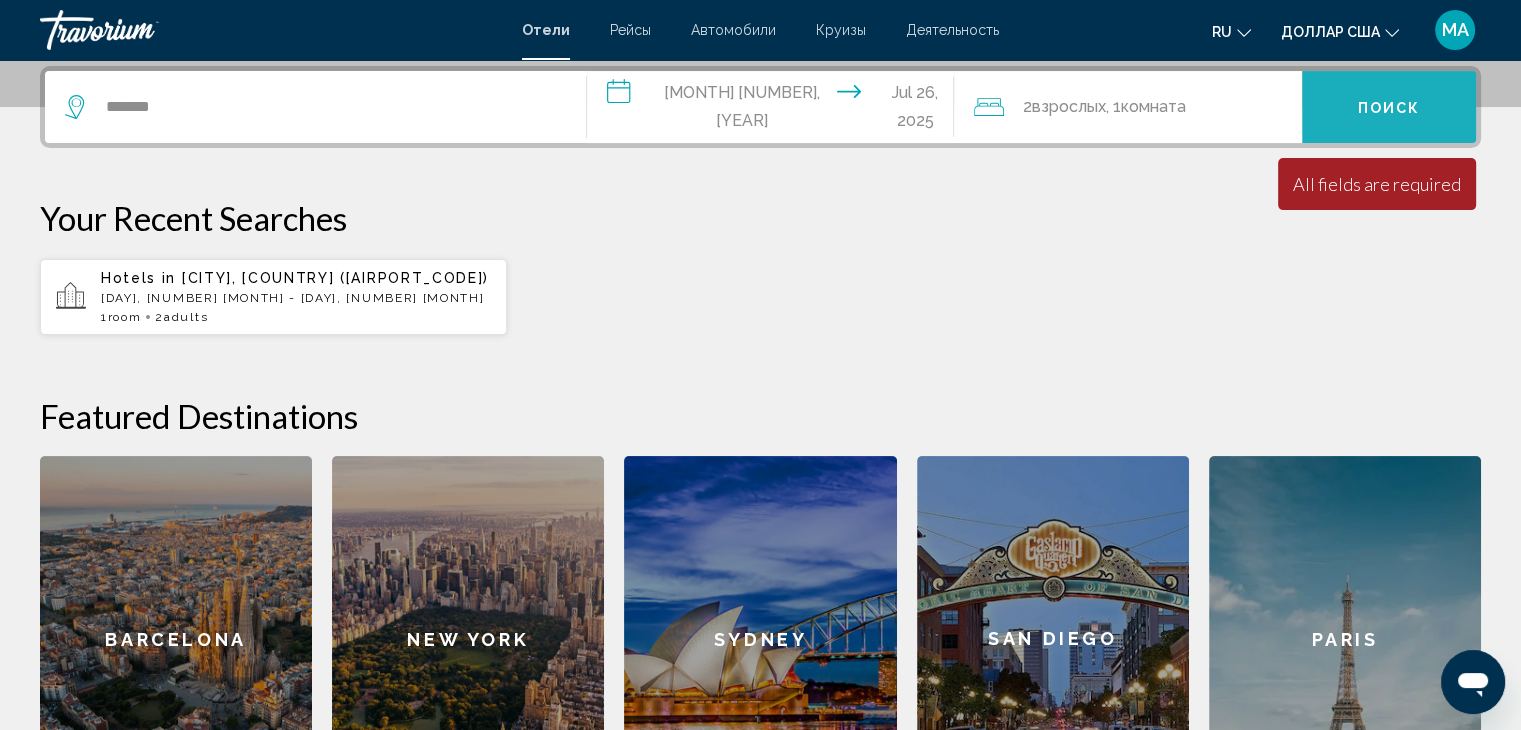 click on "Поиск" at bounding box center (1389, 107) 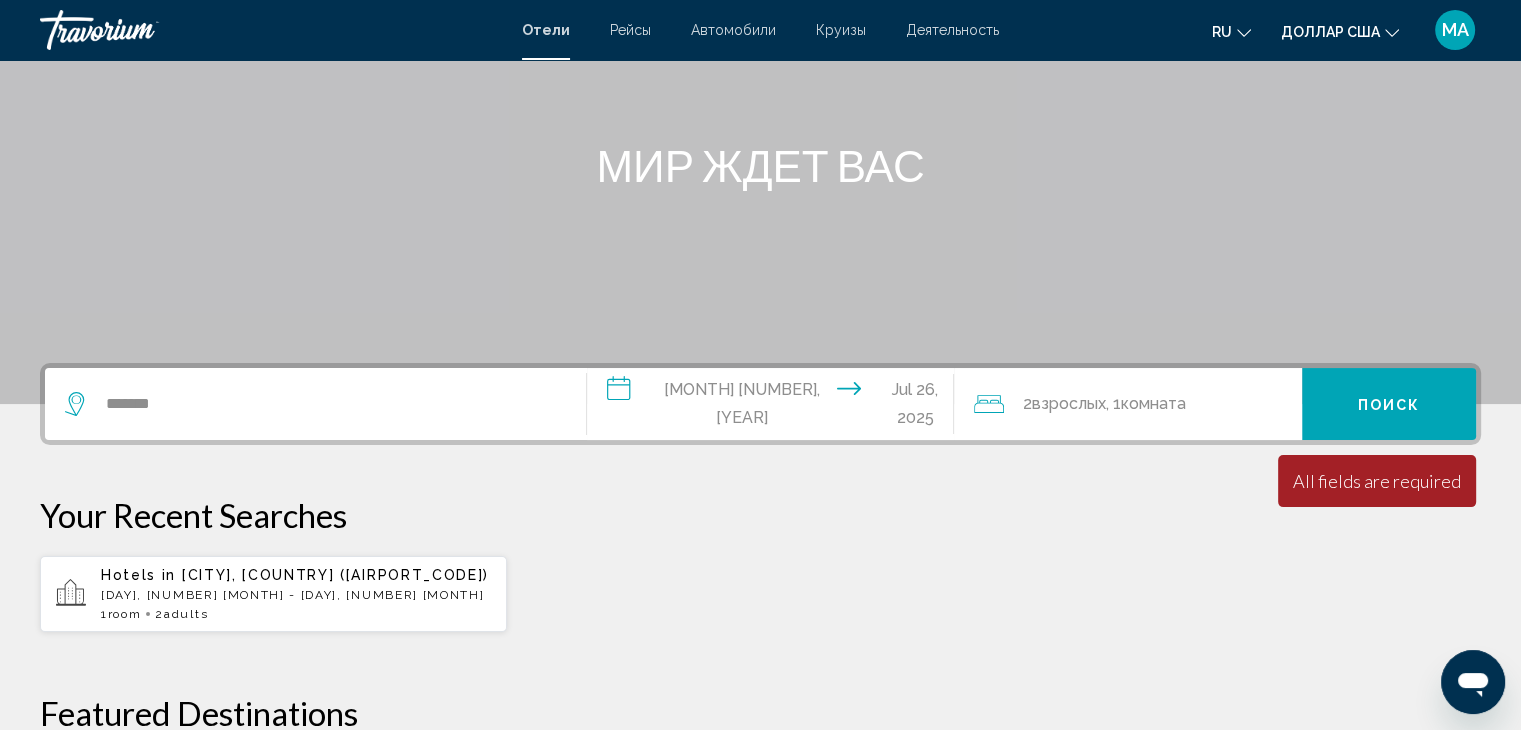 scroll, scrollTop: 200, scrollLeft: 0, axis: vertical 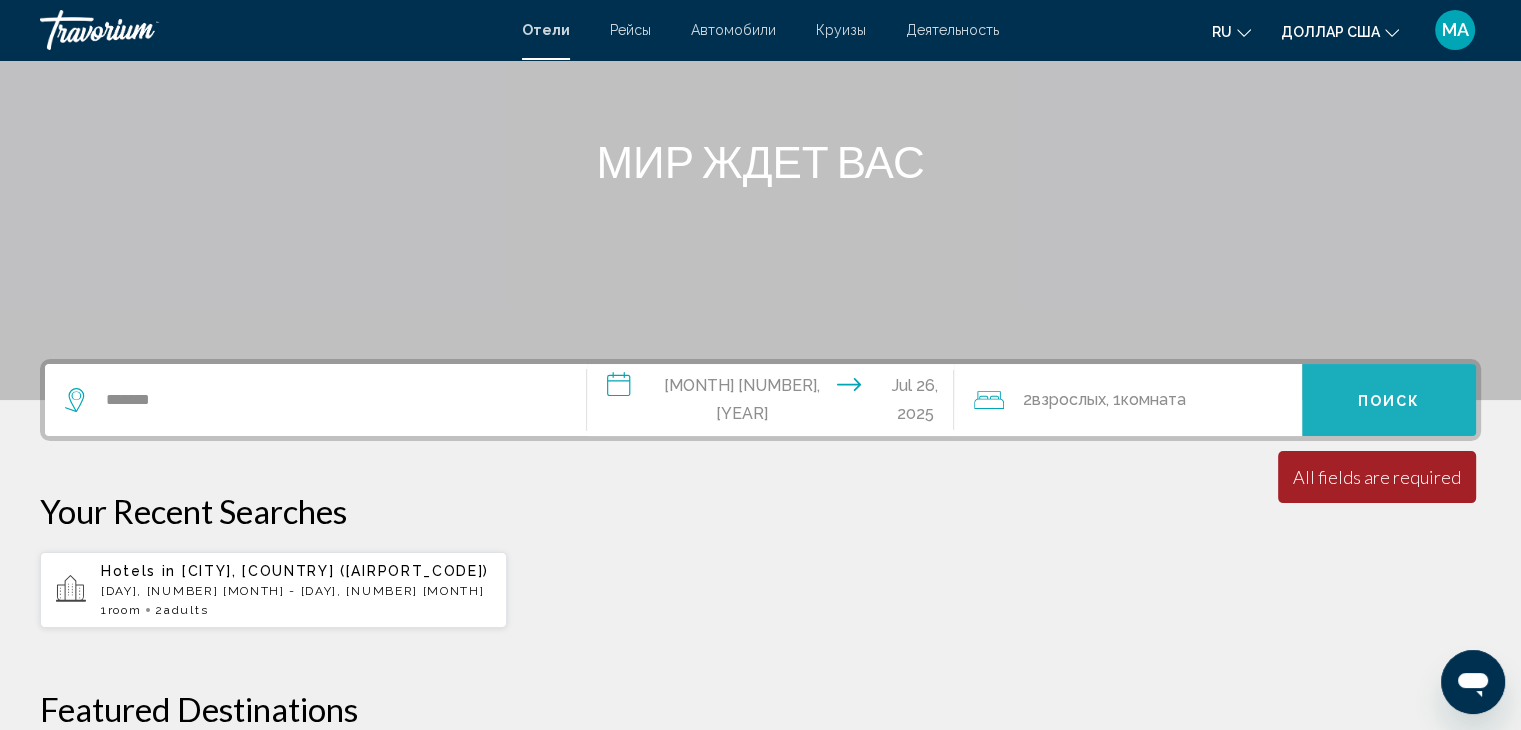 click on "Поиск" at bounding box center (1389, 400) 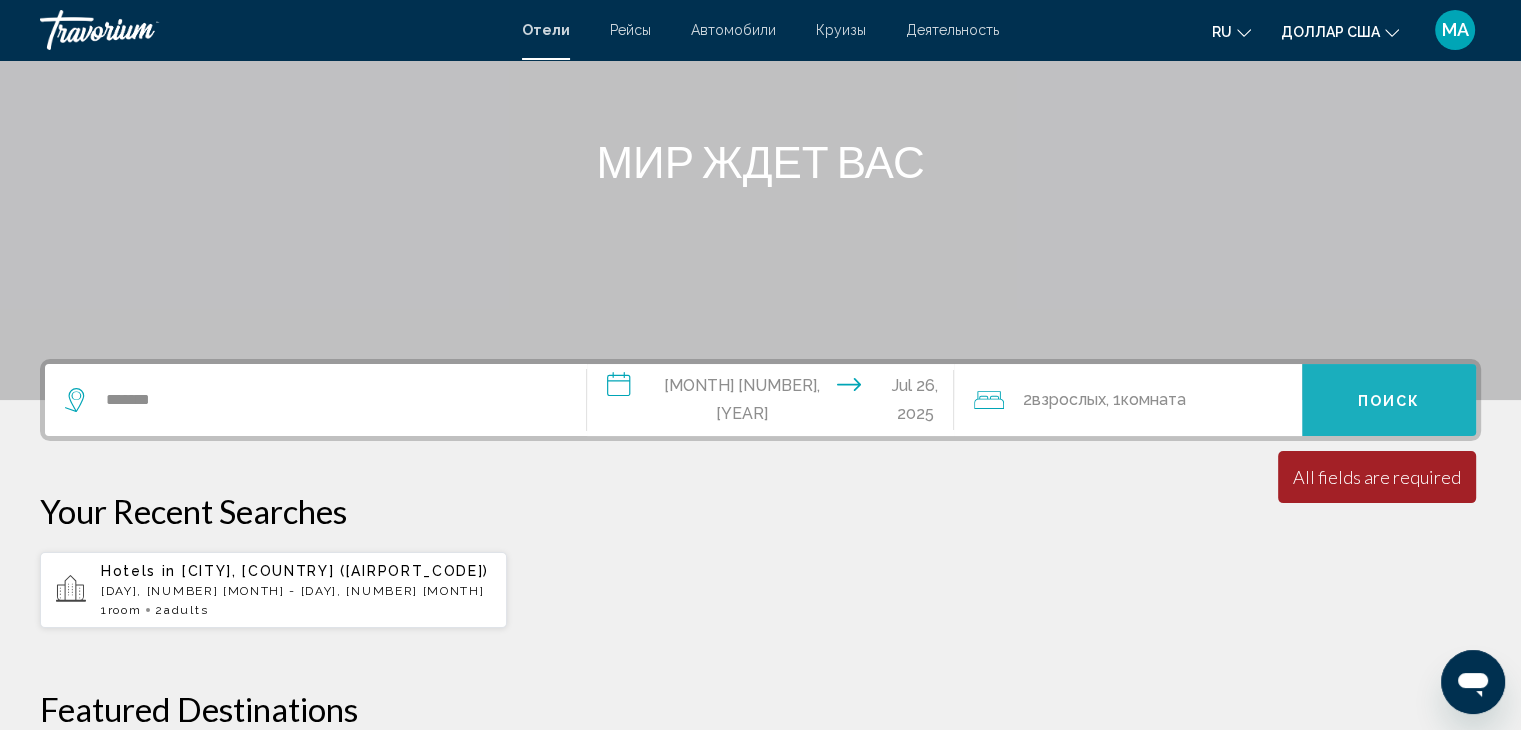 click on "Поиск" at bounding box center [1389, 400] 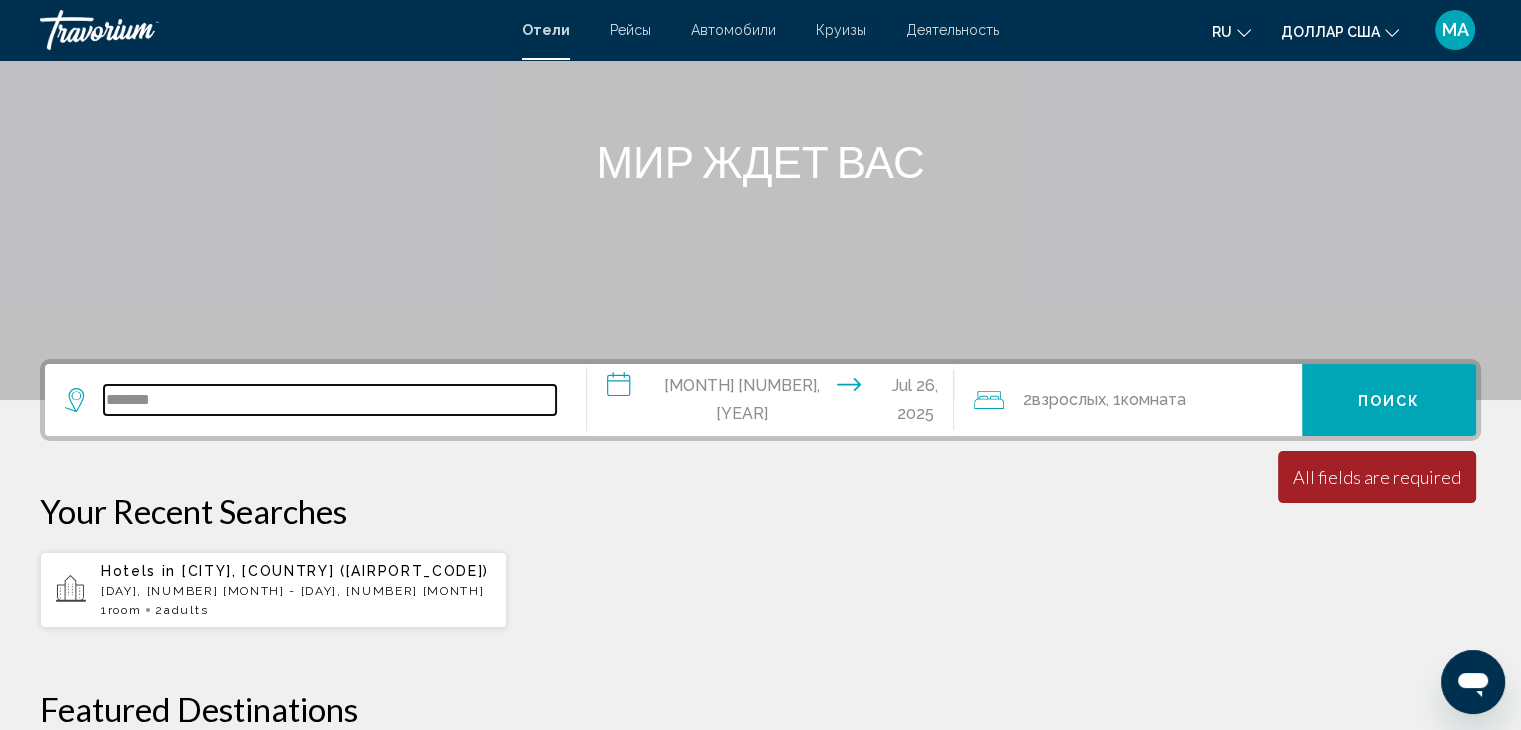 click on "*******" at bounding box center (330, 400) 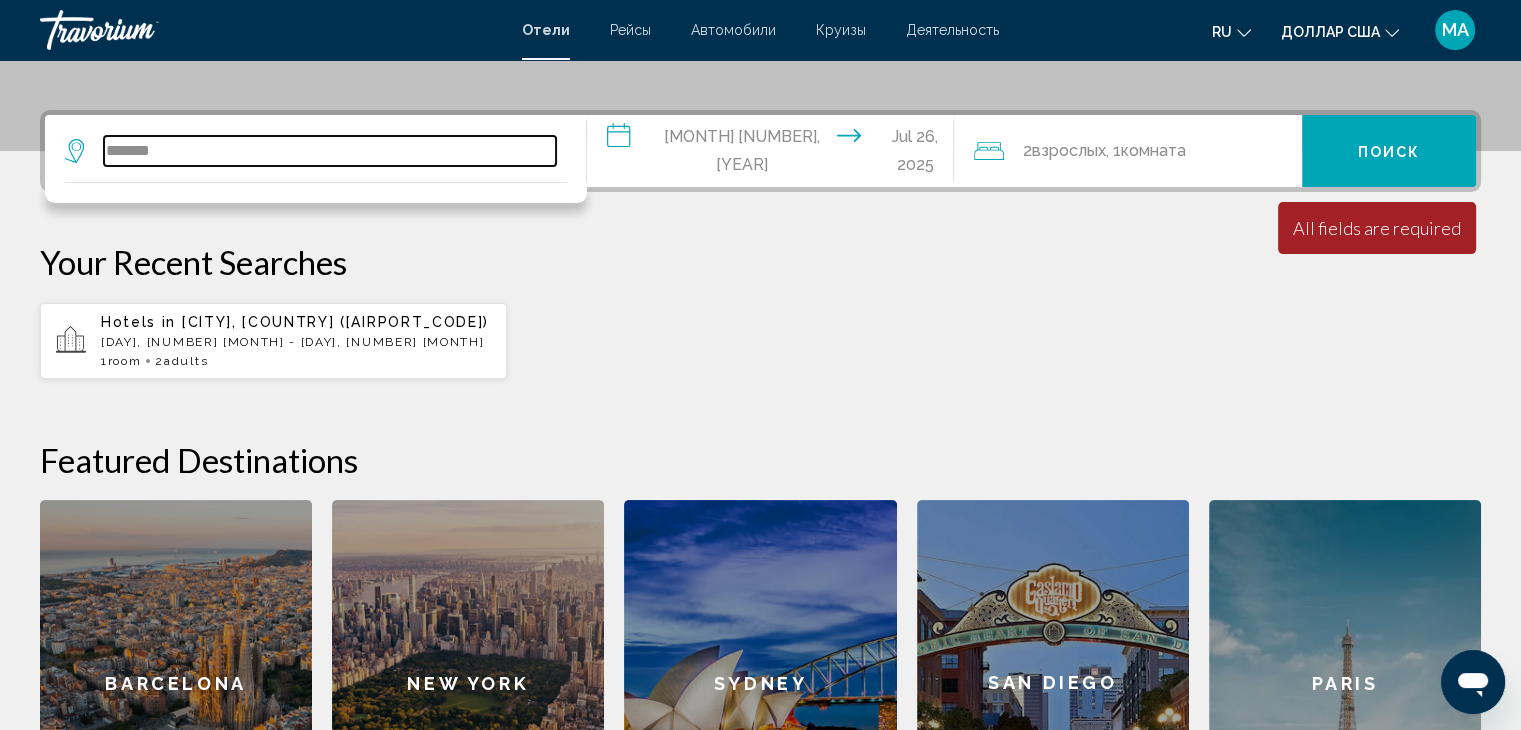 scroll, scrollTop: 493, scrollLeft: 0, axis: vertical 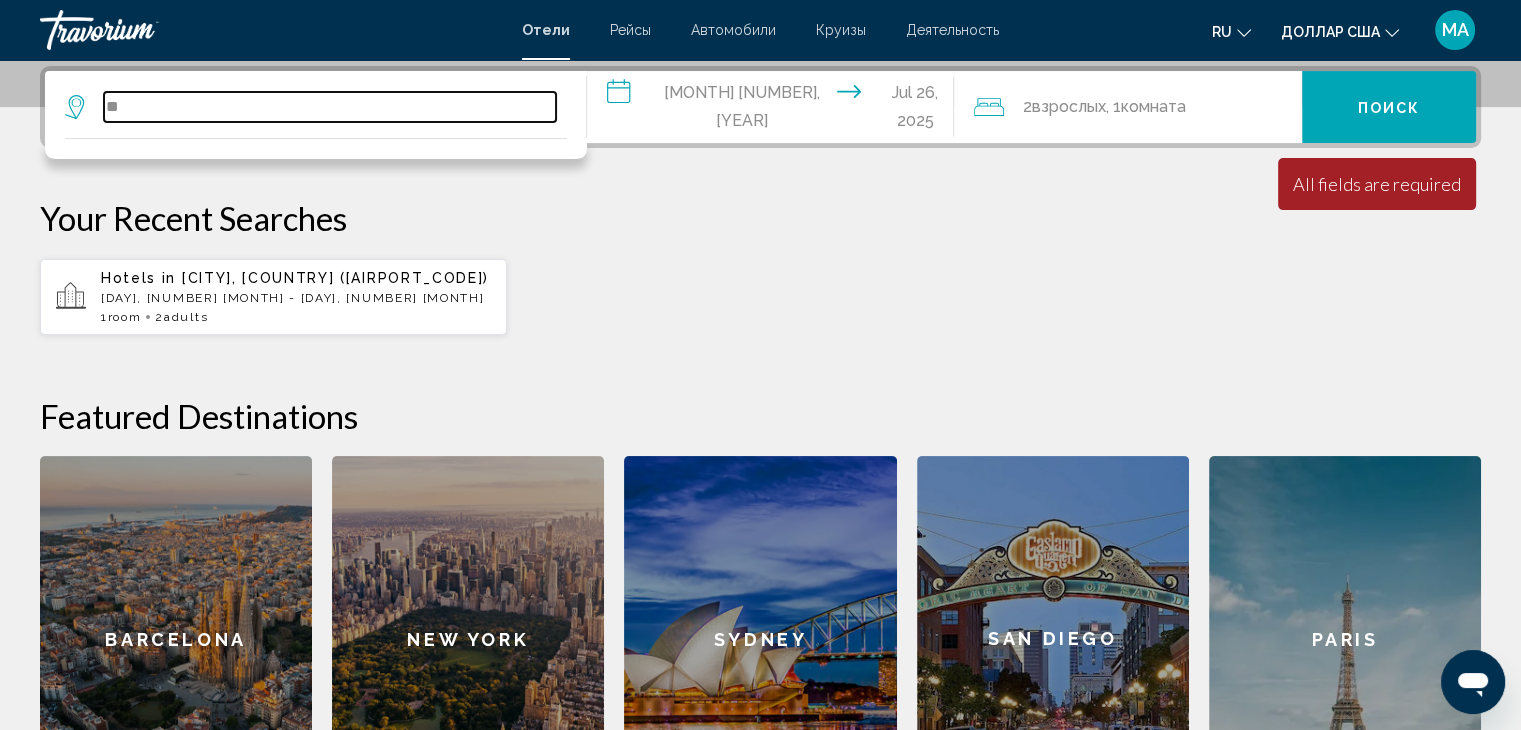 click on "**" at bounding box center [330, 107] 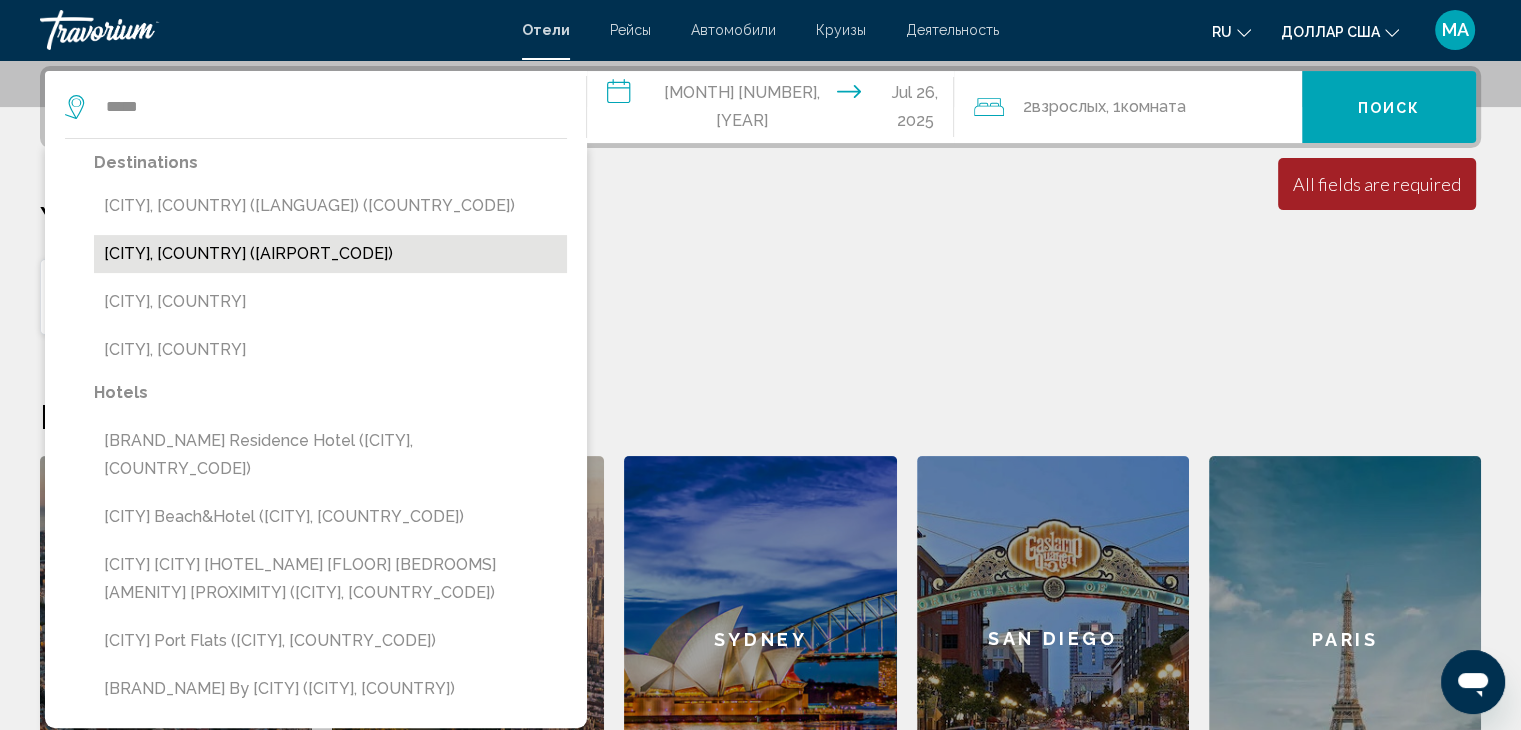 click on "[CITY], [COUNTRY] ([AIRPORT_CODE])" at bounding box center [330, 254] 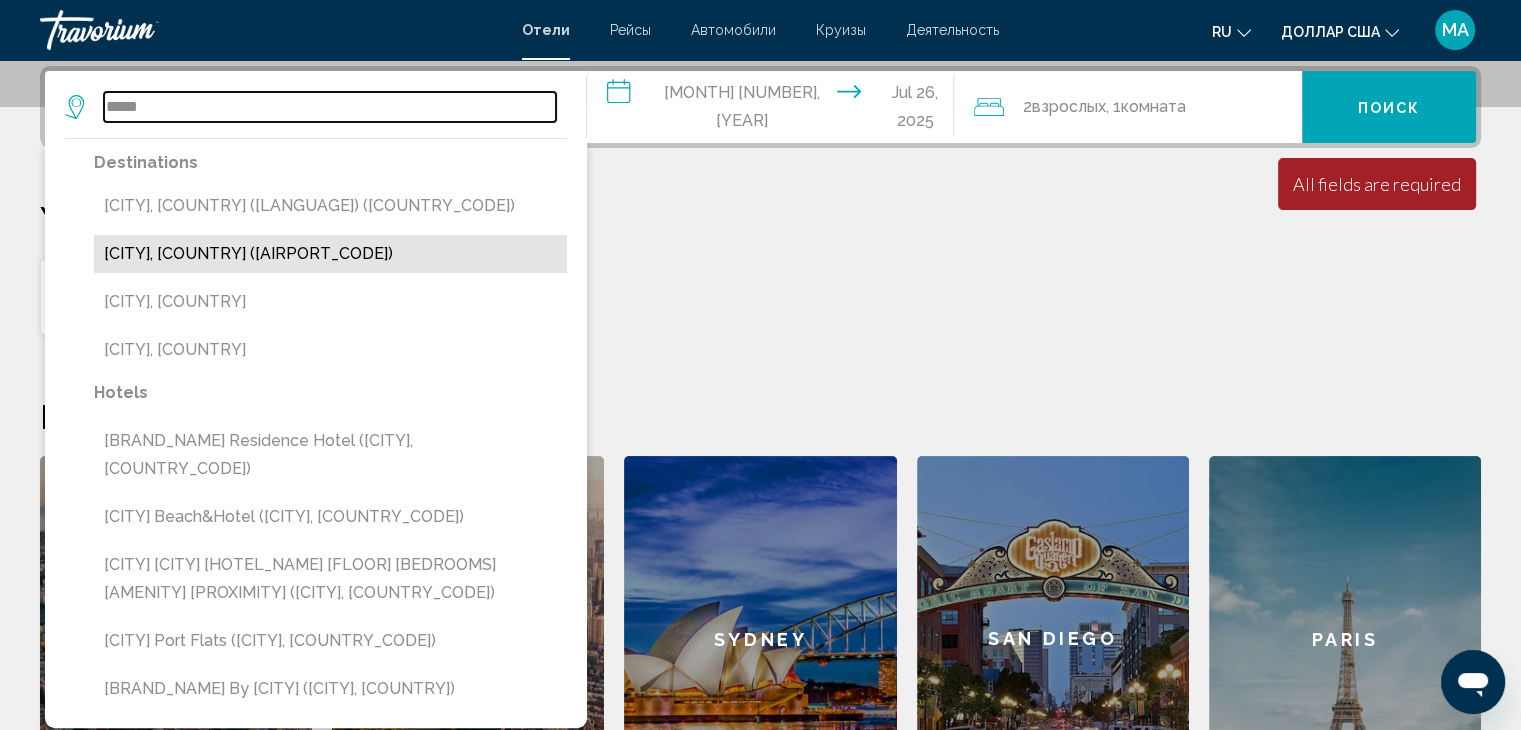 type on "**********" 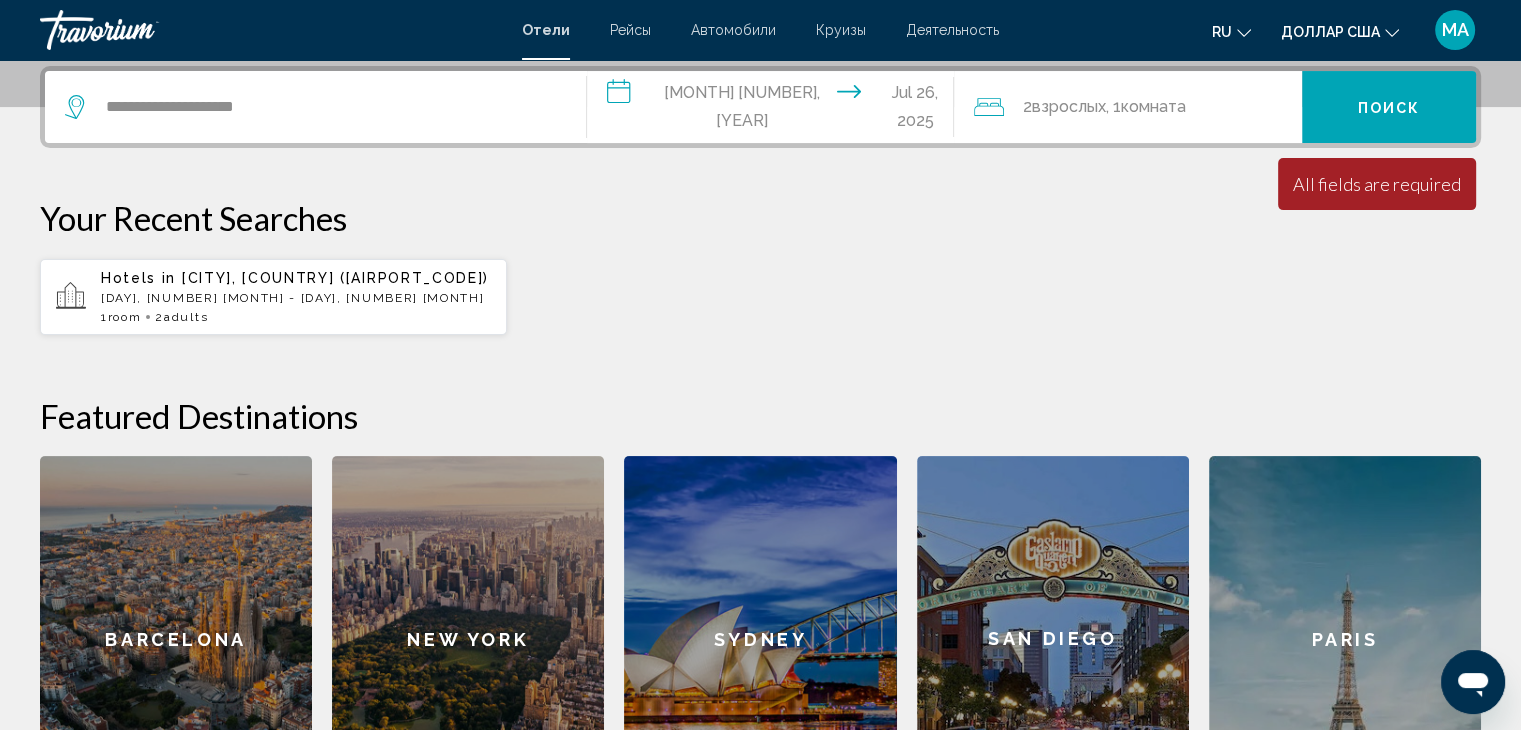 click on "Поиск" at bounding box center [1389, 107] 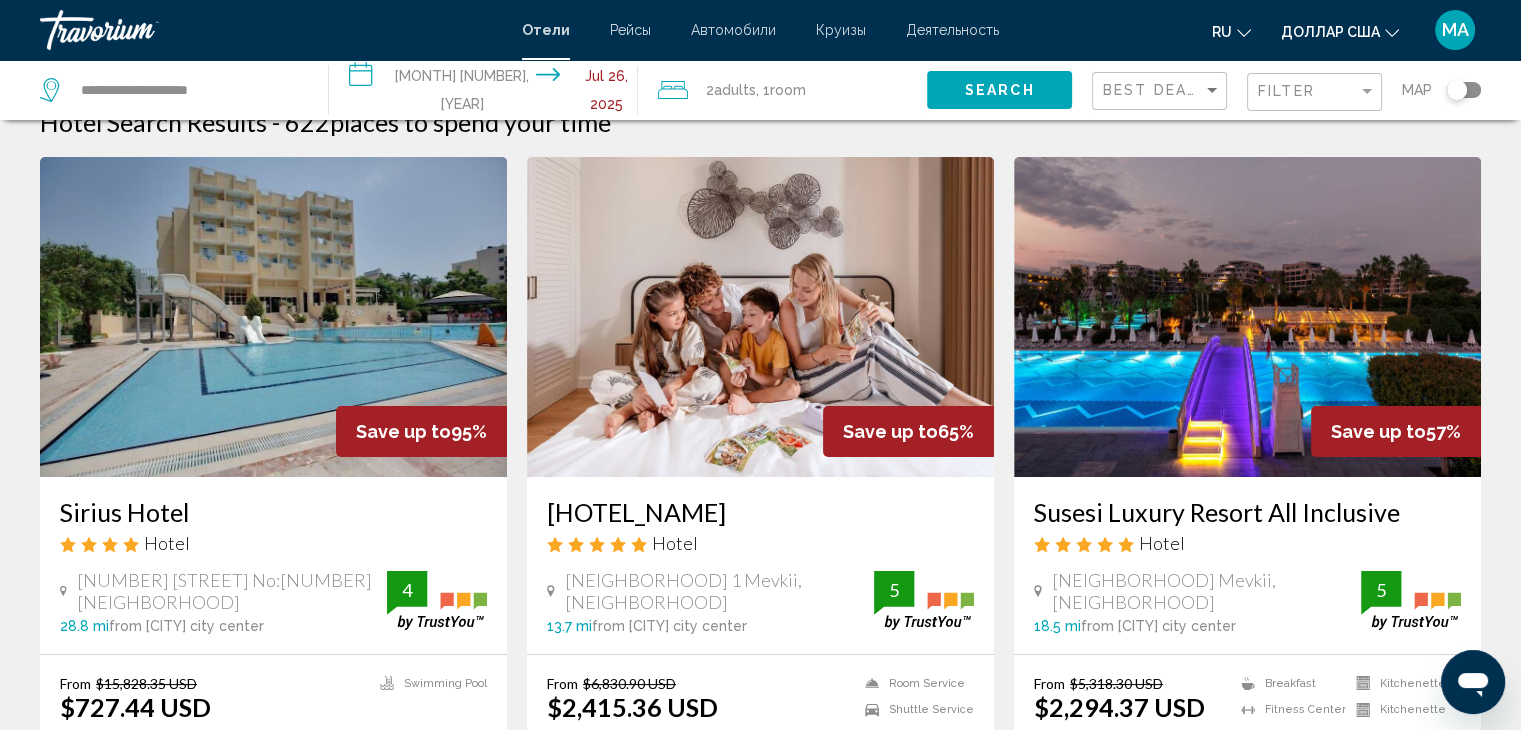 scroll, scrollTop: 0, scrollLeft: 0, axis: both 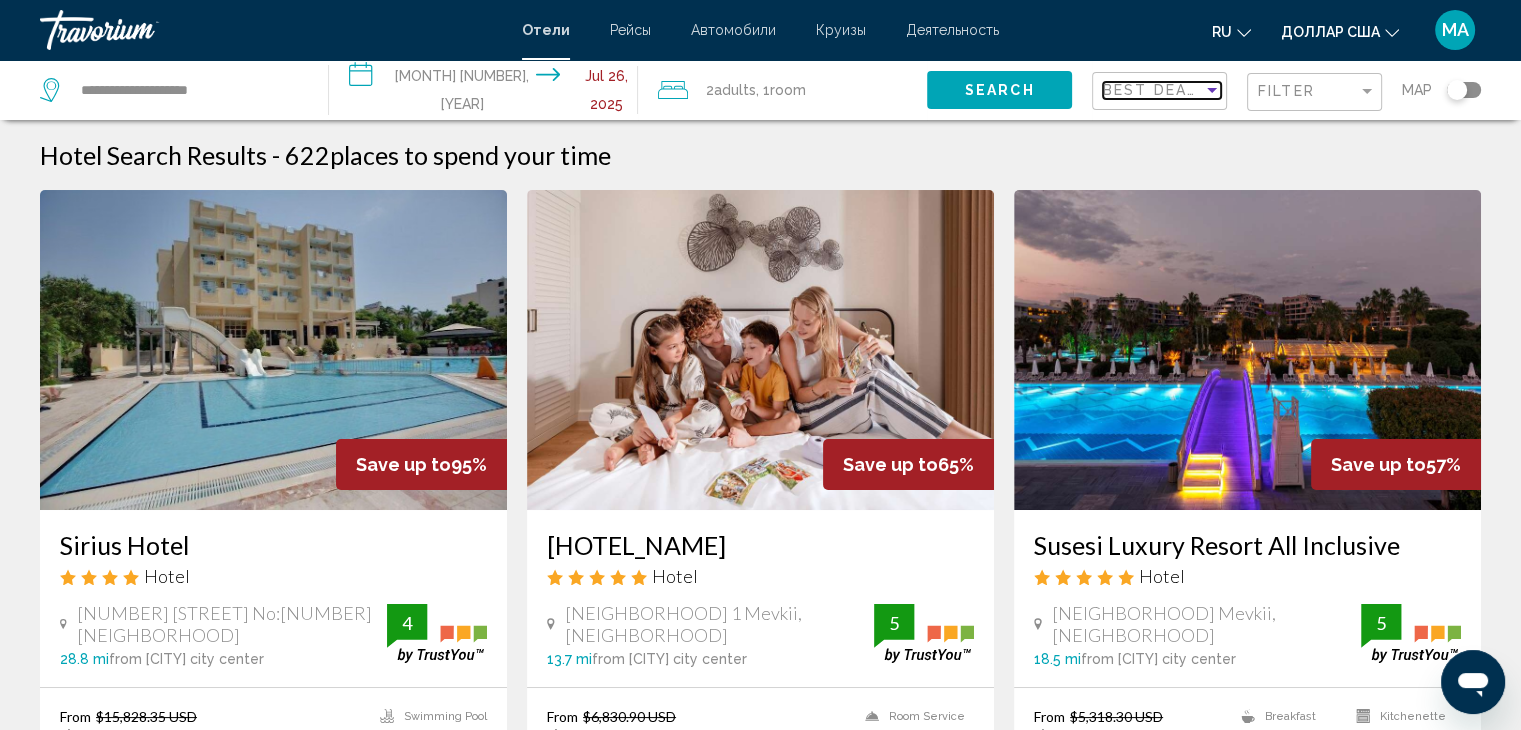 click at bounding box center [1212, 90] 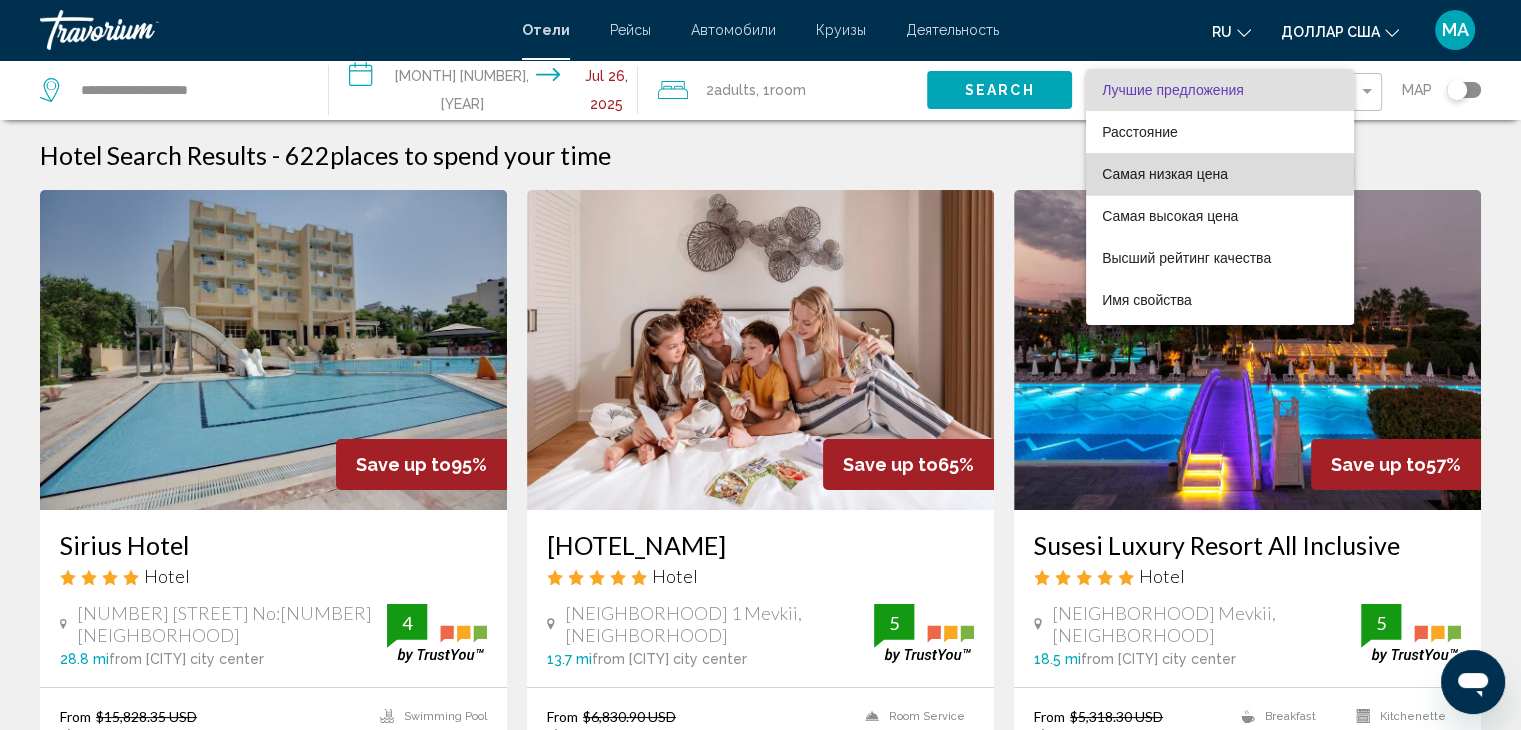click on "Самая низкая цена" at bounding box center [1165, 174] 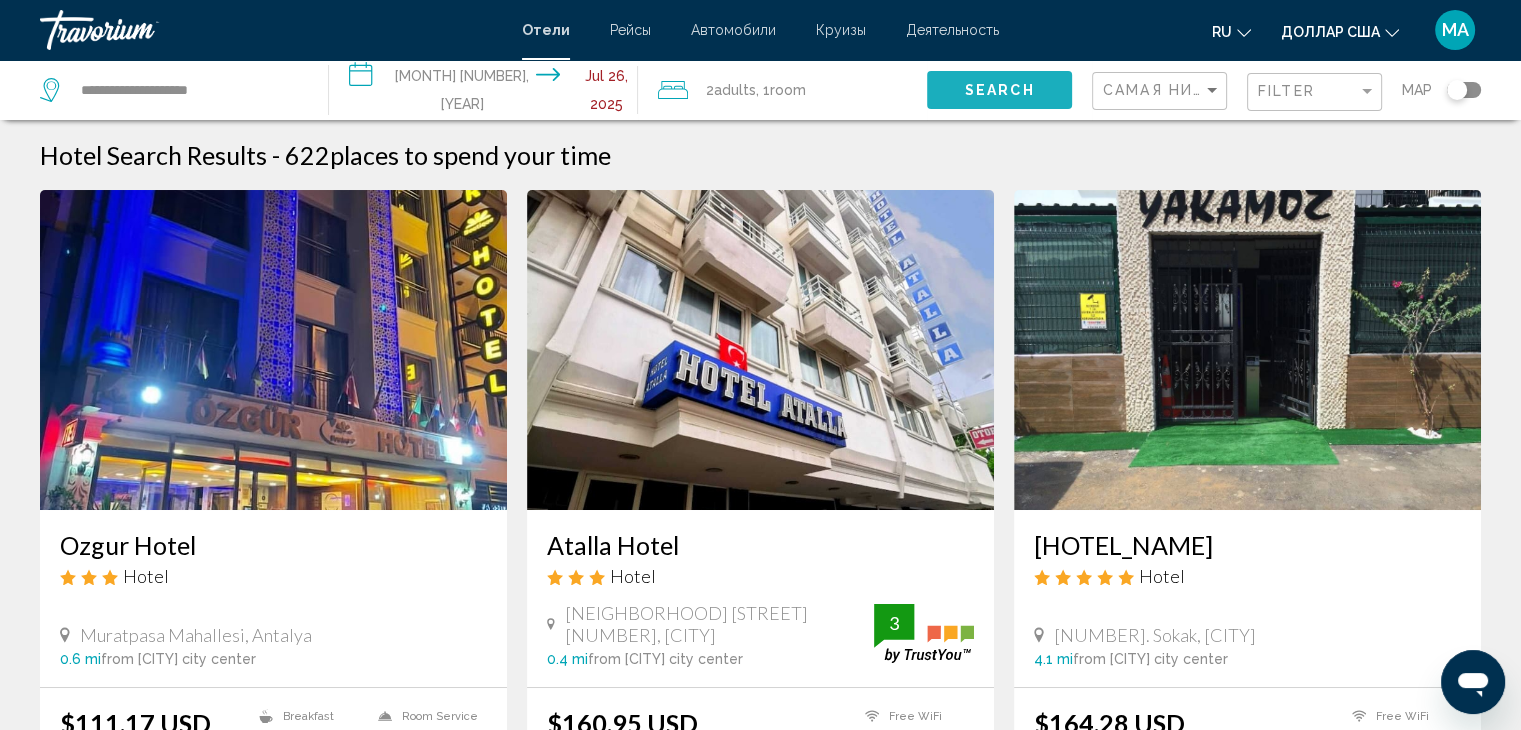 click on "Search" 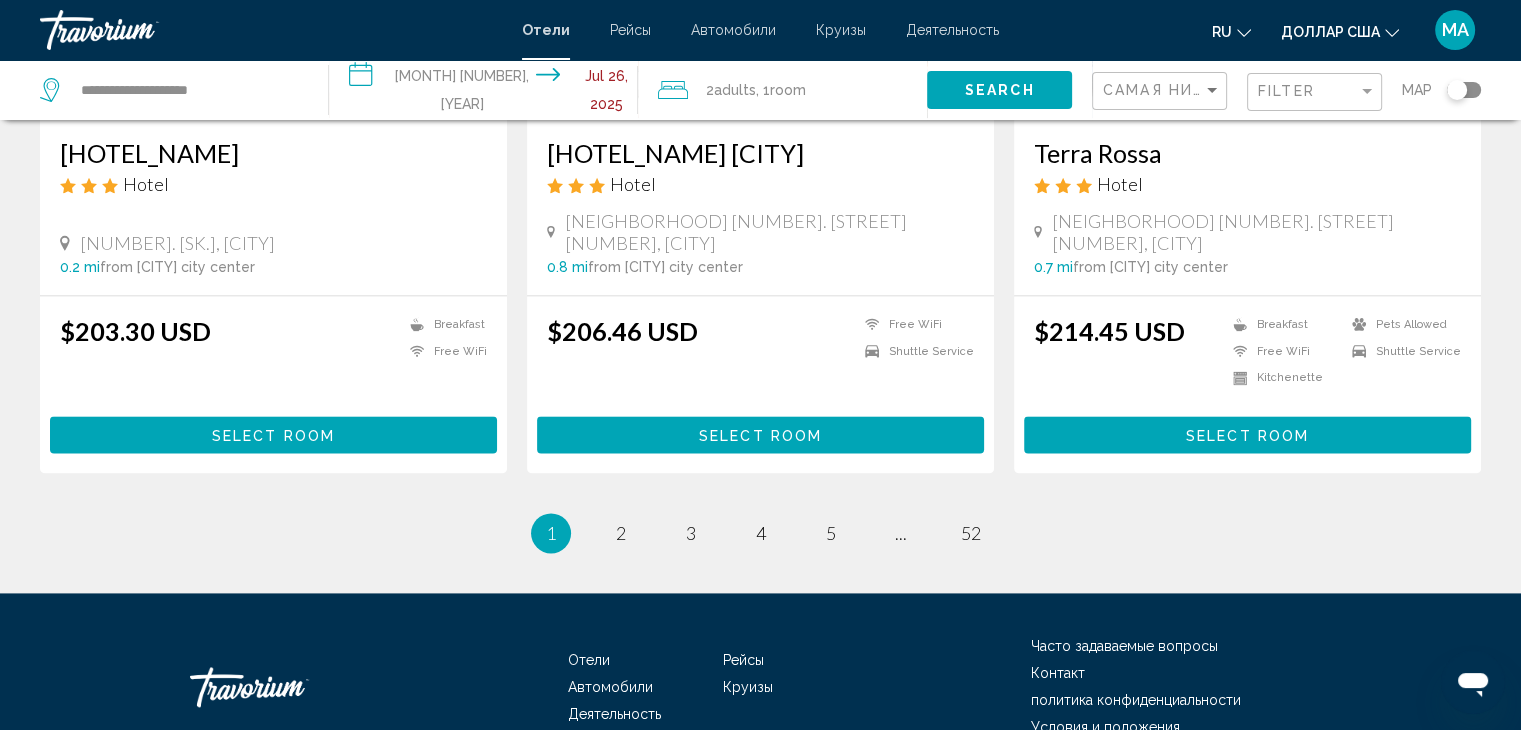 scroll, scrollTop: 2600, scrollLeft: 0, axis: vertical 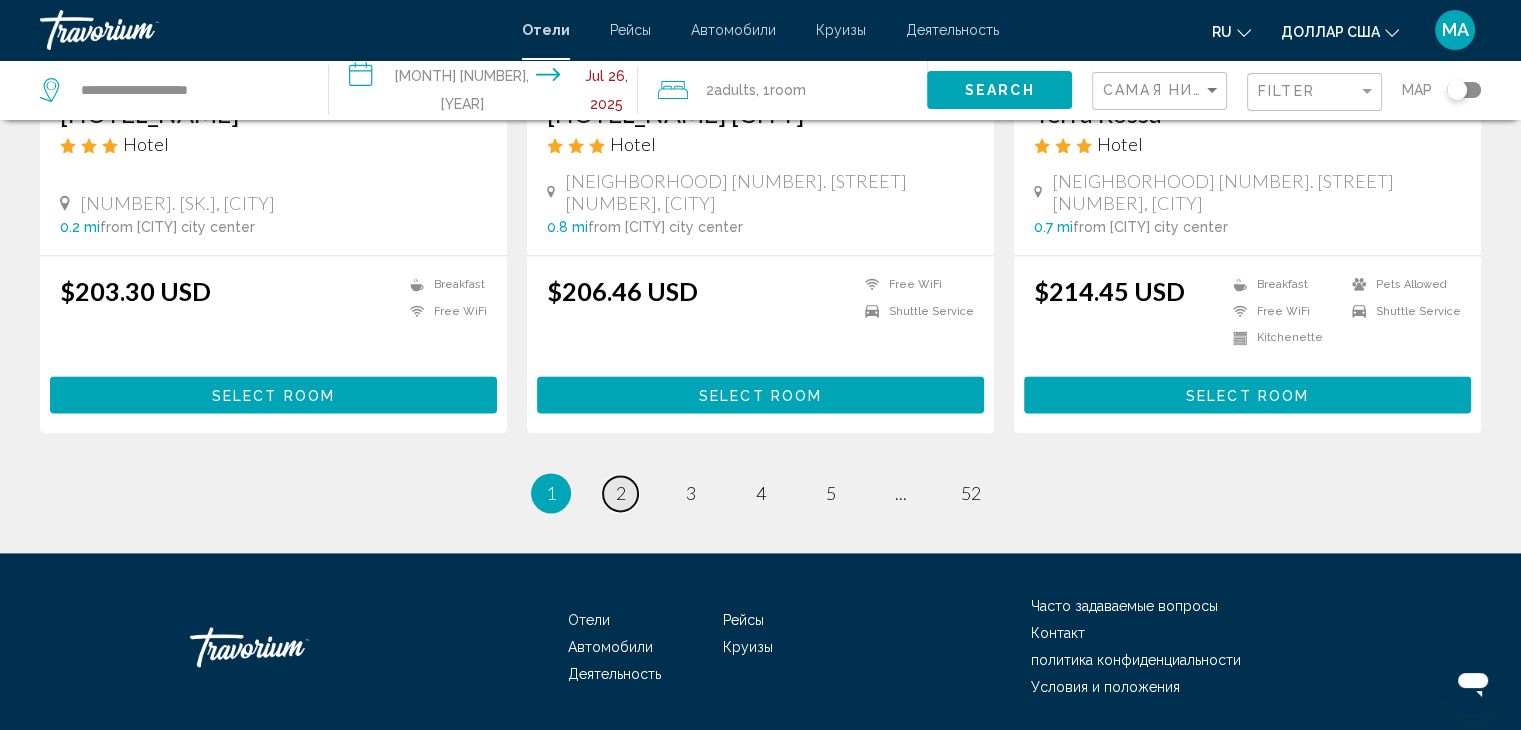 click on "page  2" at bounding box center [620, 493] 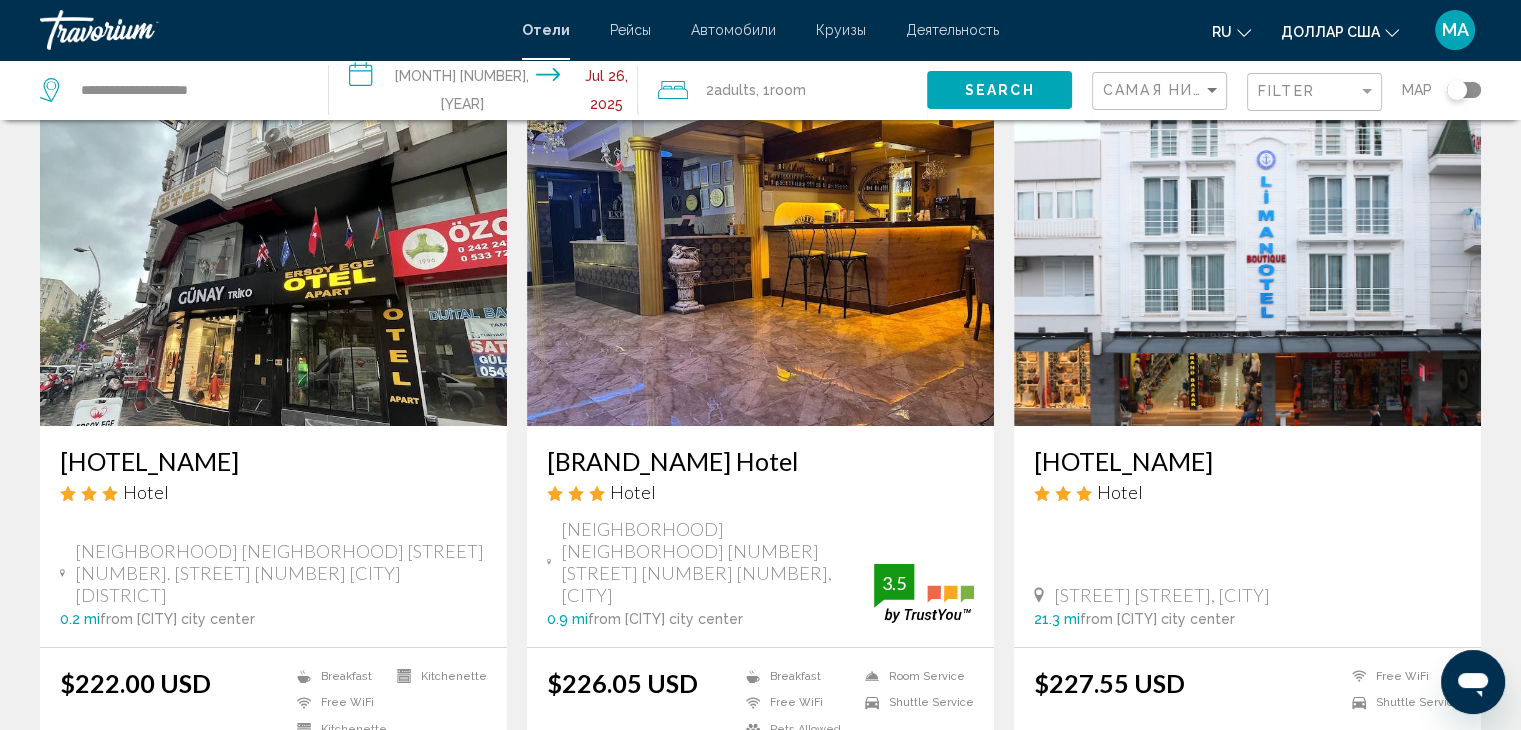 scroll, scrollTop: 0, scrollLeft: 0, axis: both 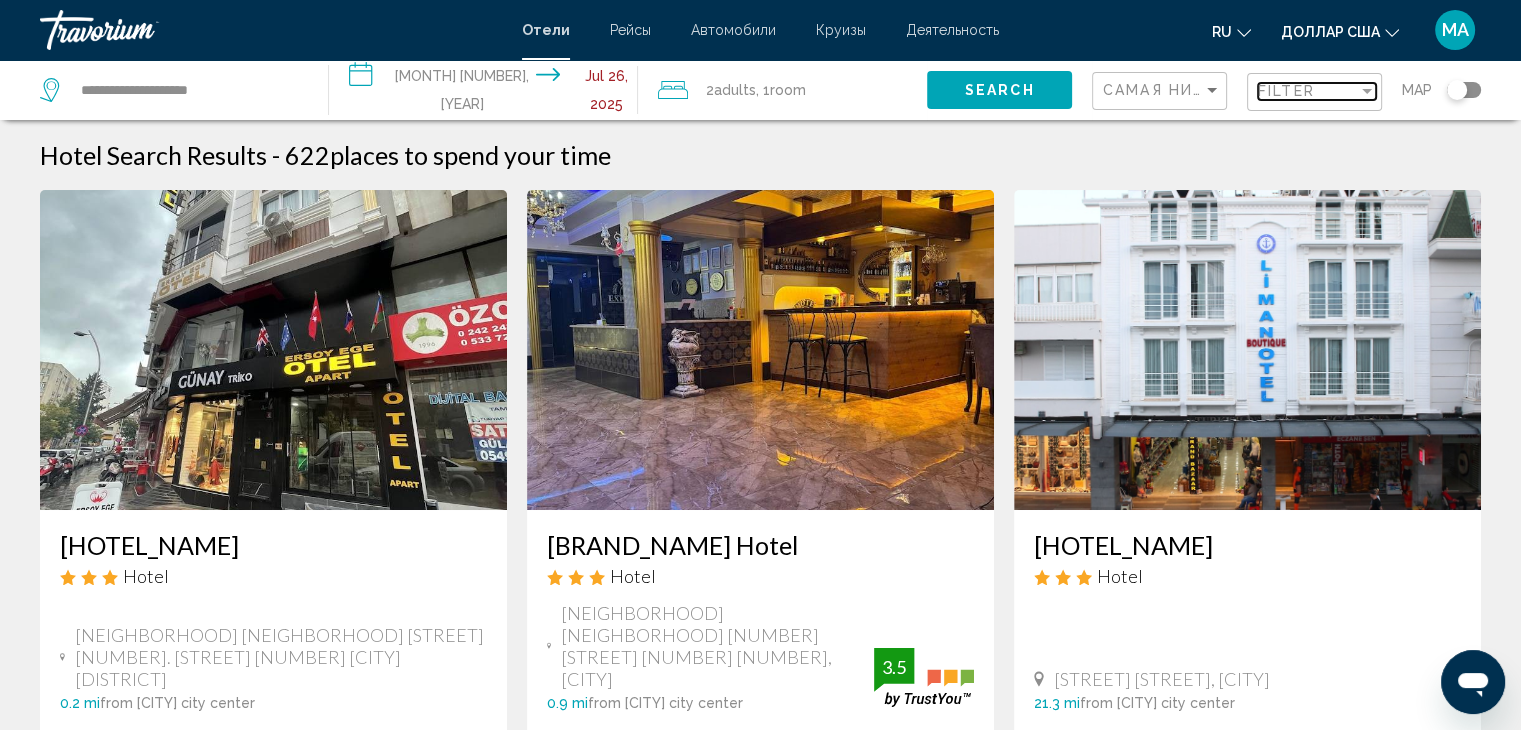 click at bounding box center (1367, 91) 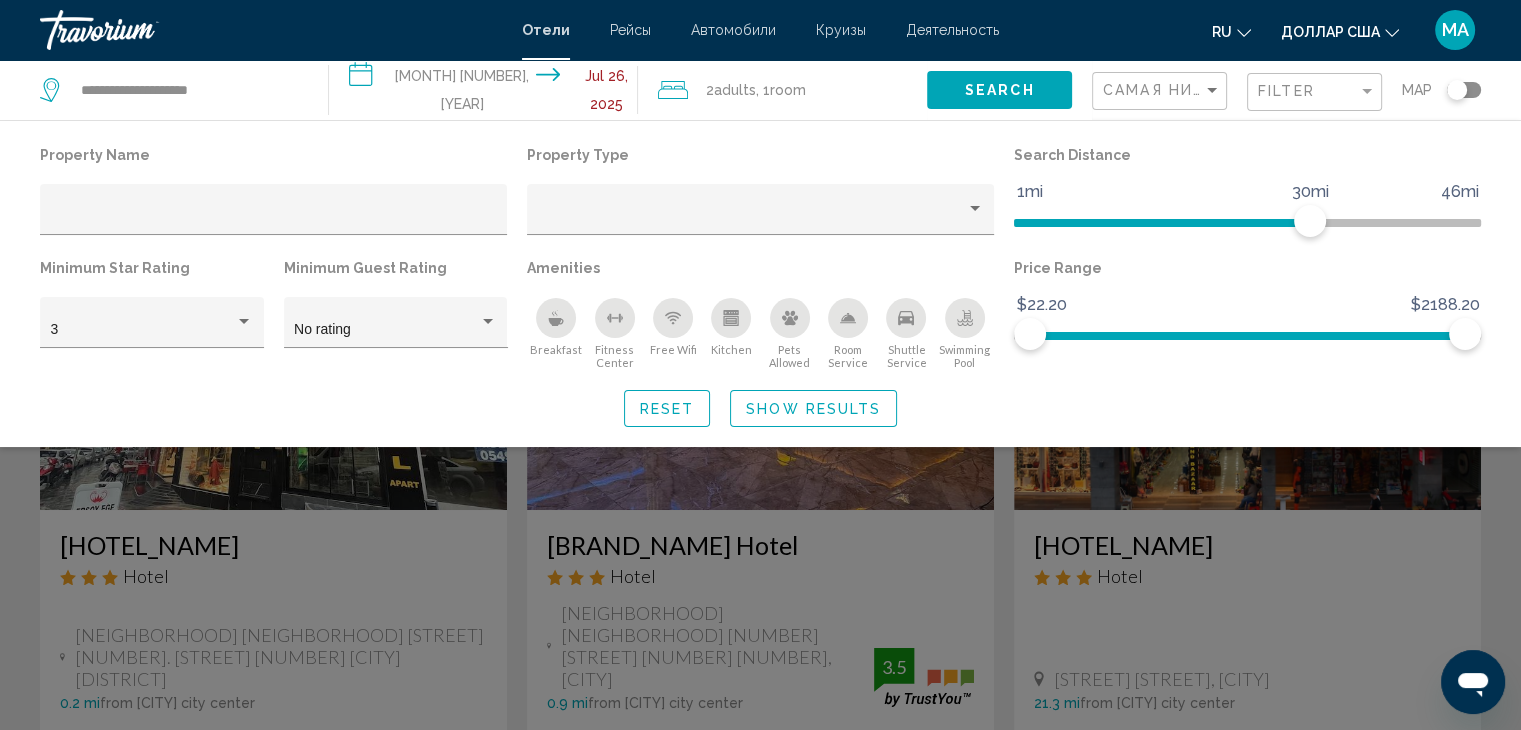 drag, startPoint x: 997, startPoint y: 578, endPoint x: 992, endPoint y: 558, distance: 20.615528 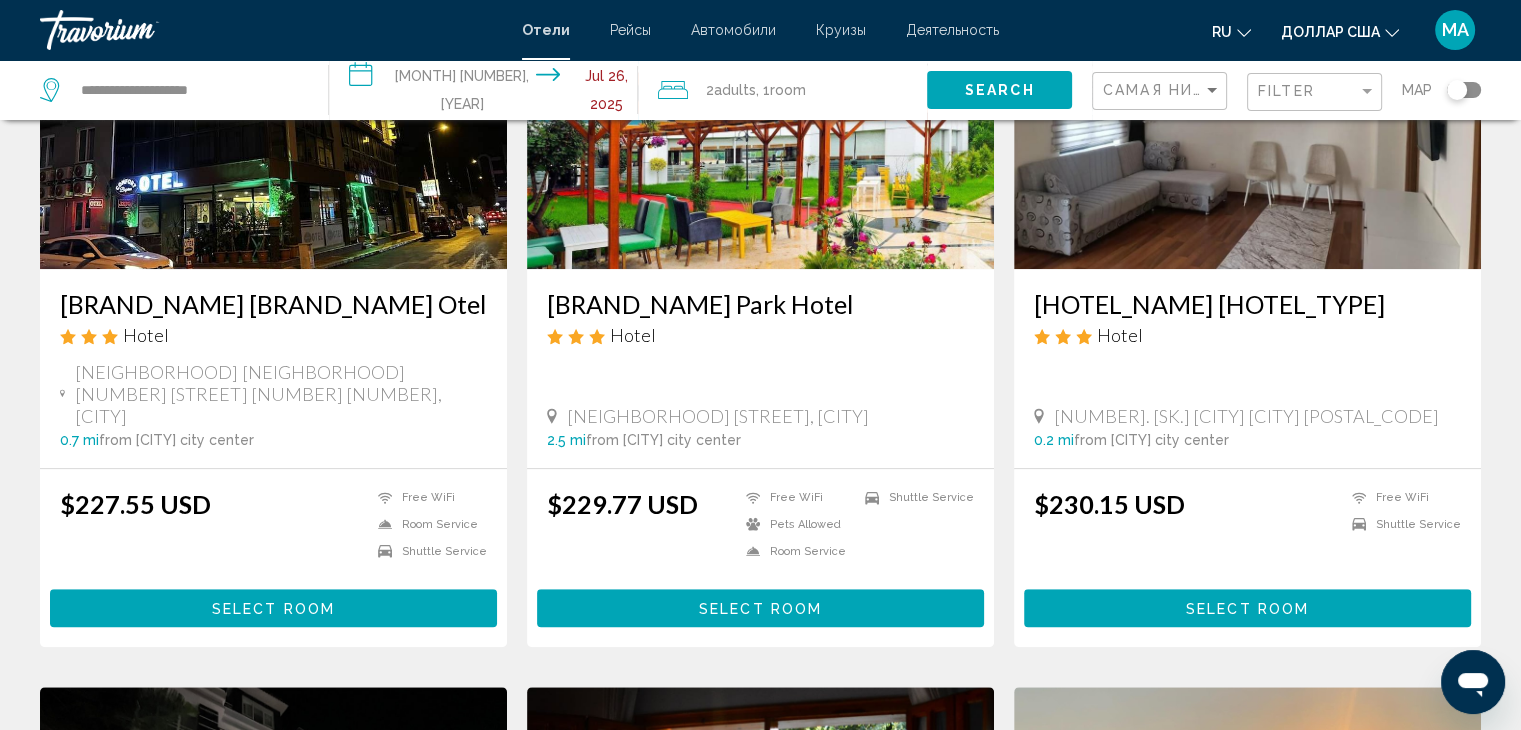 scroll, scrollTop: 300, scrollLeft: 0, axis: vertical 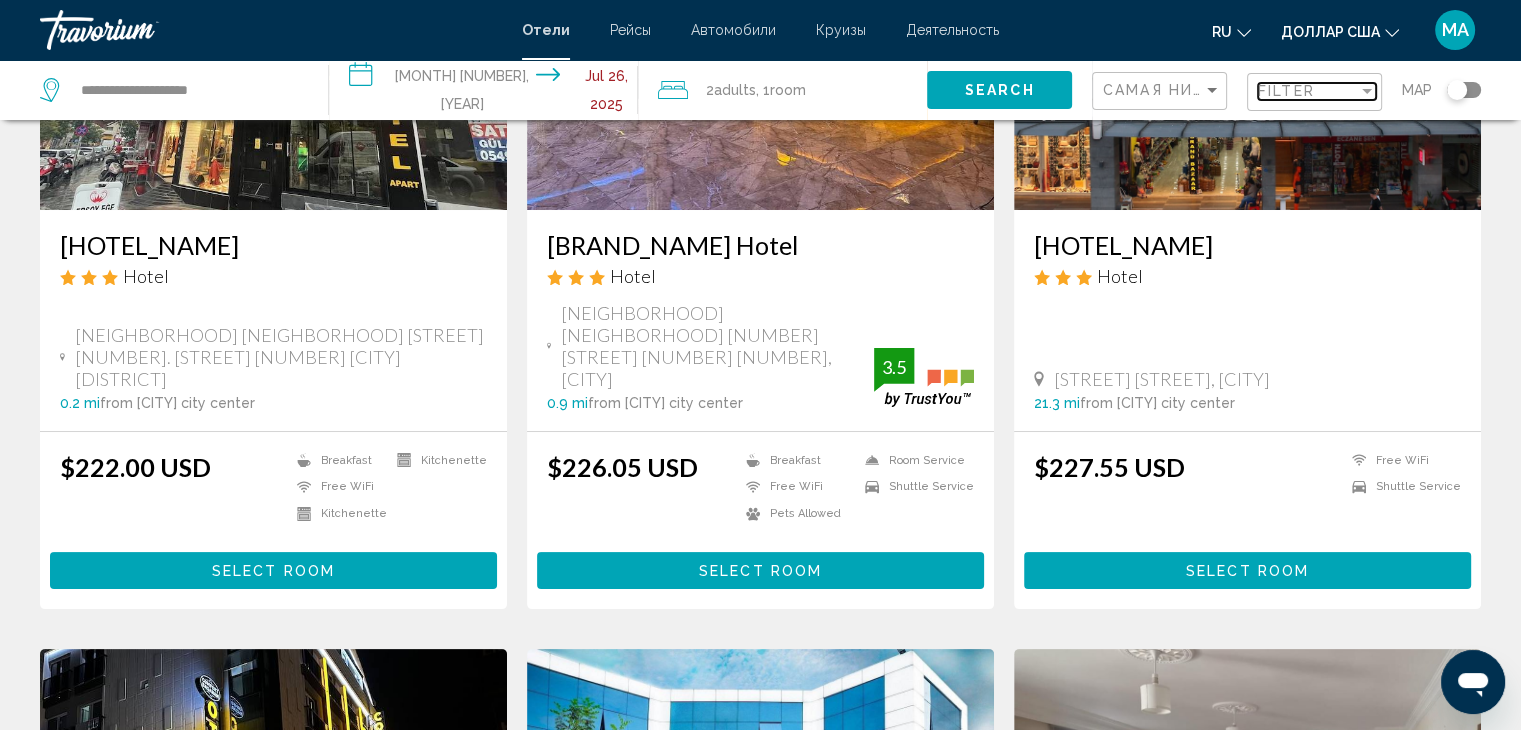 click at bounding box center [1367, 91] 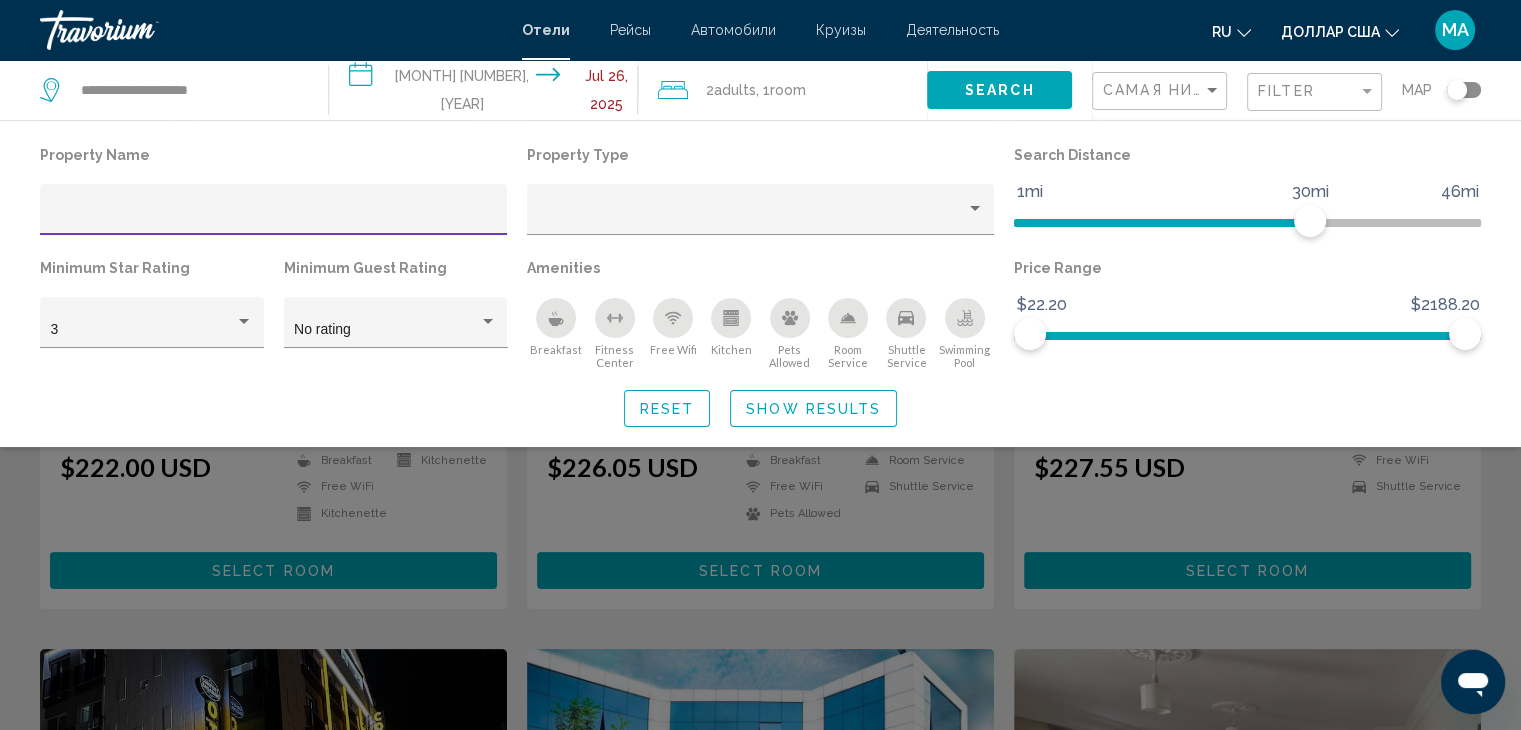 click 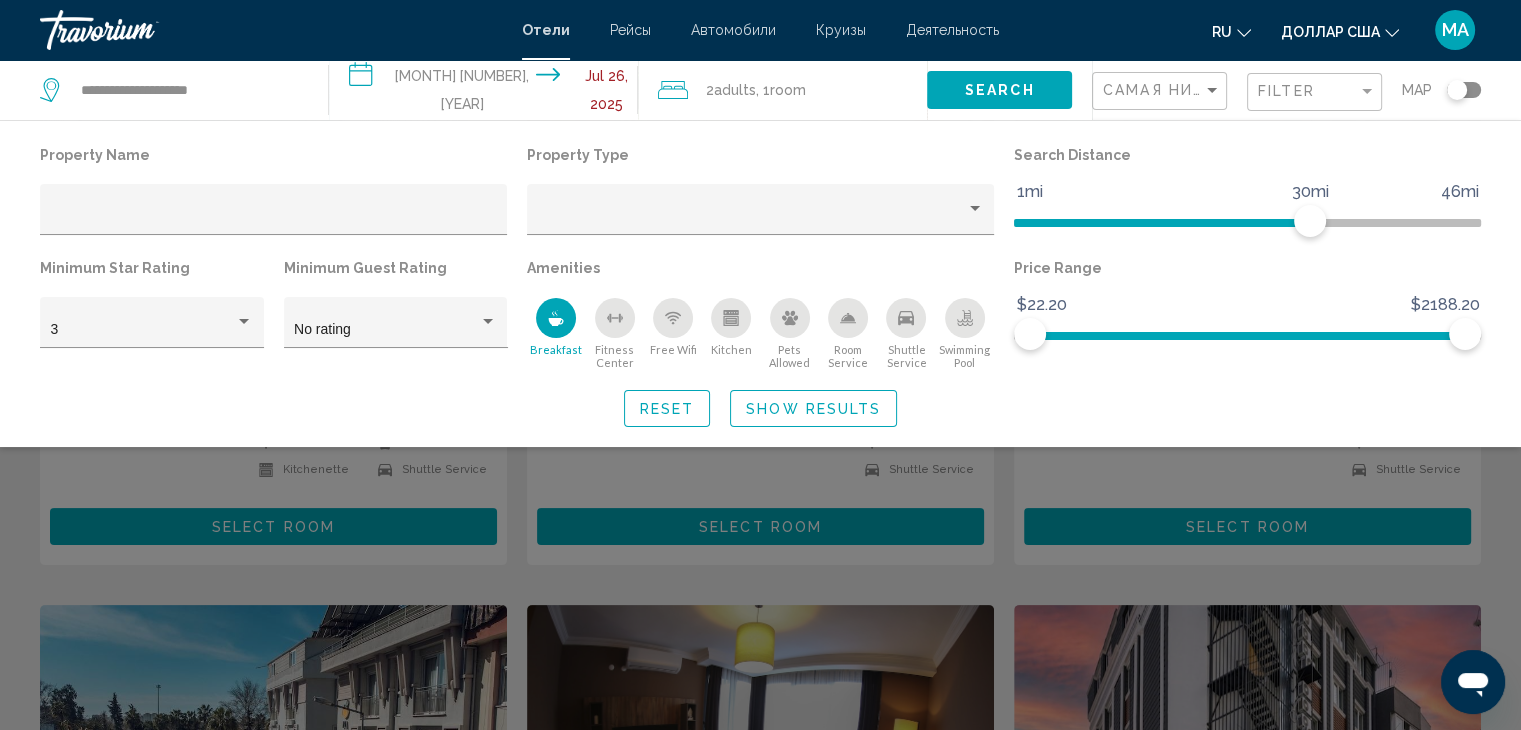 click 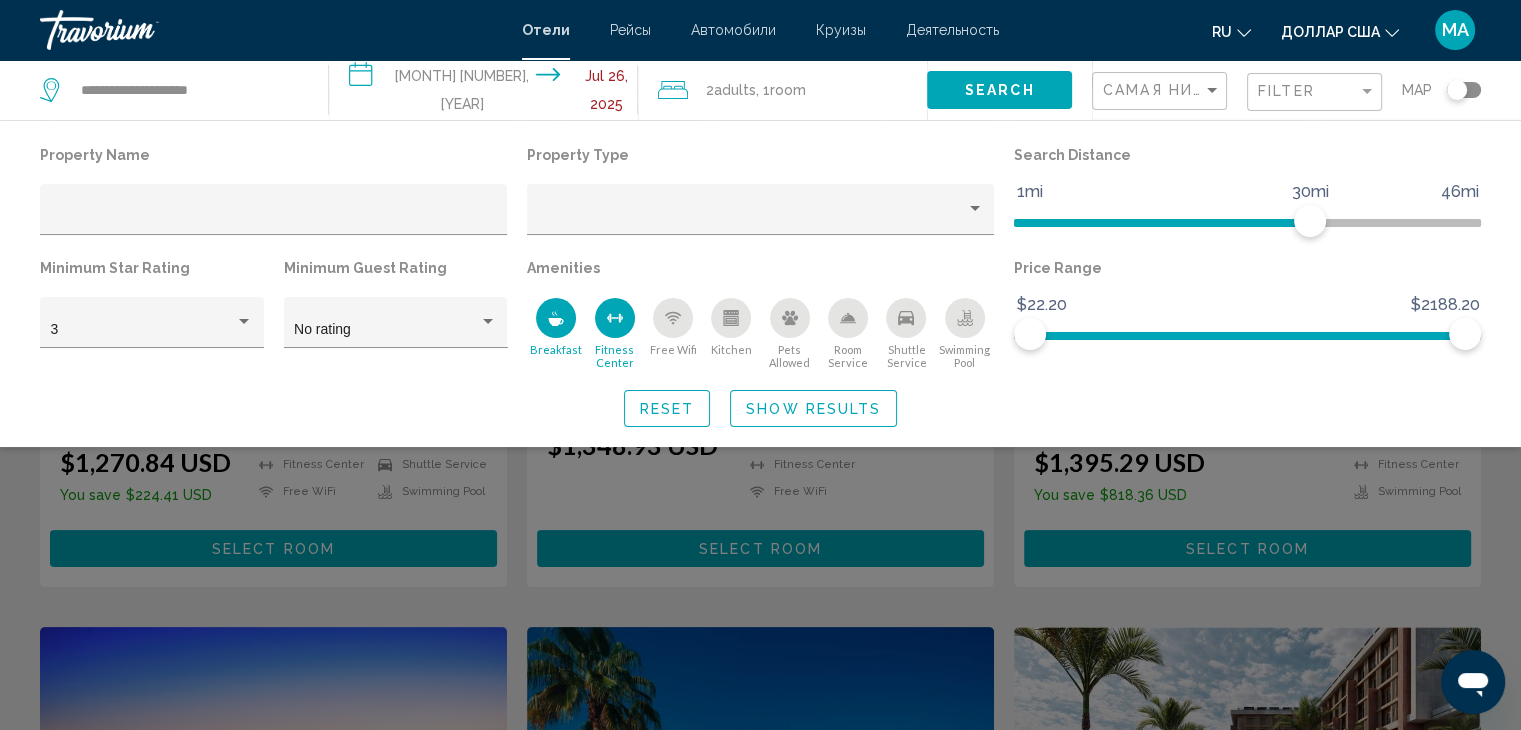 click 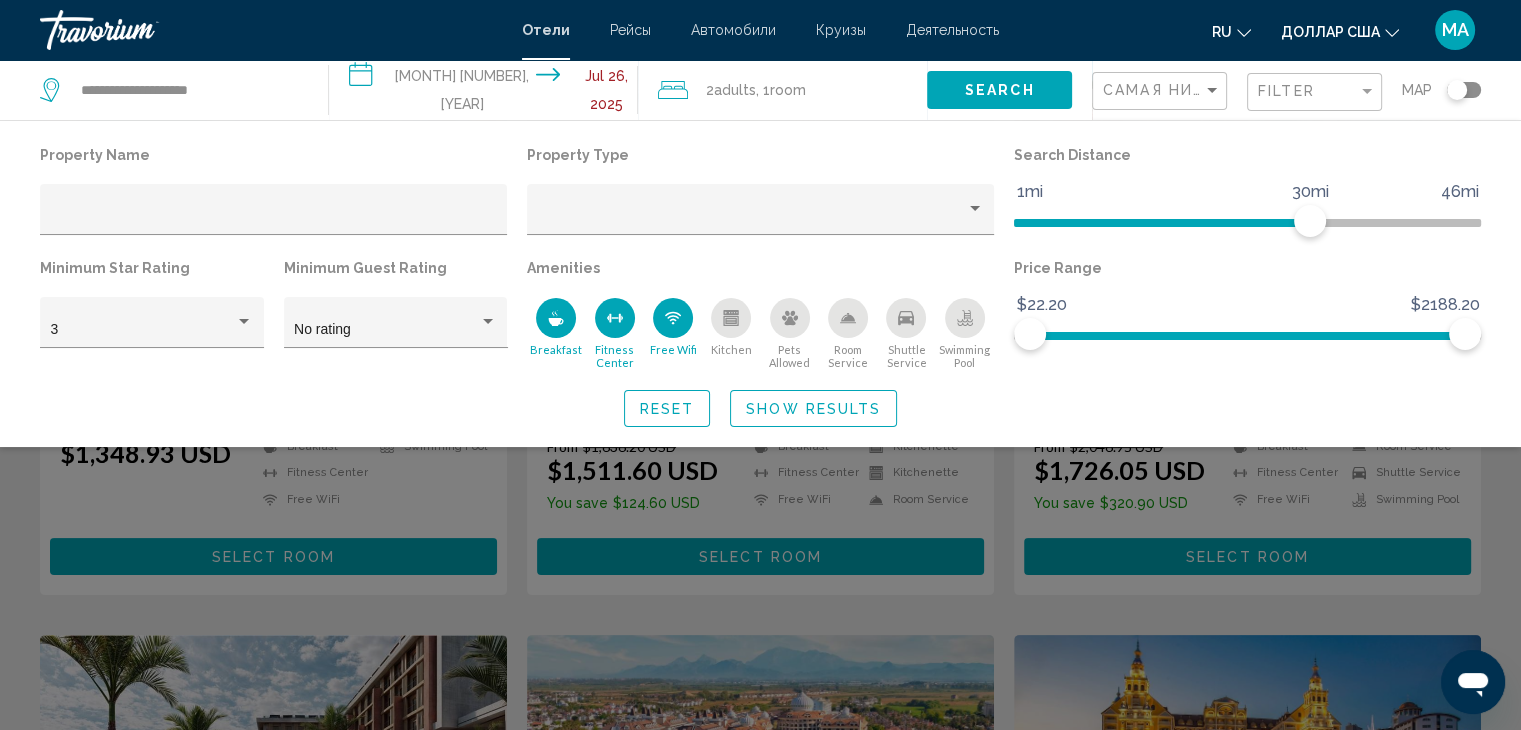 click 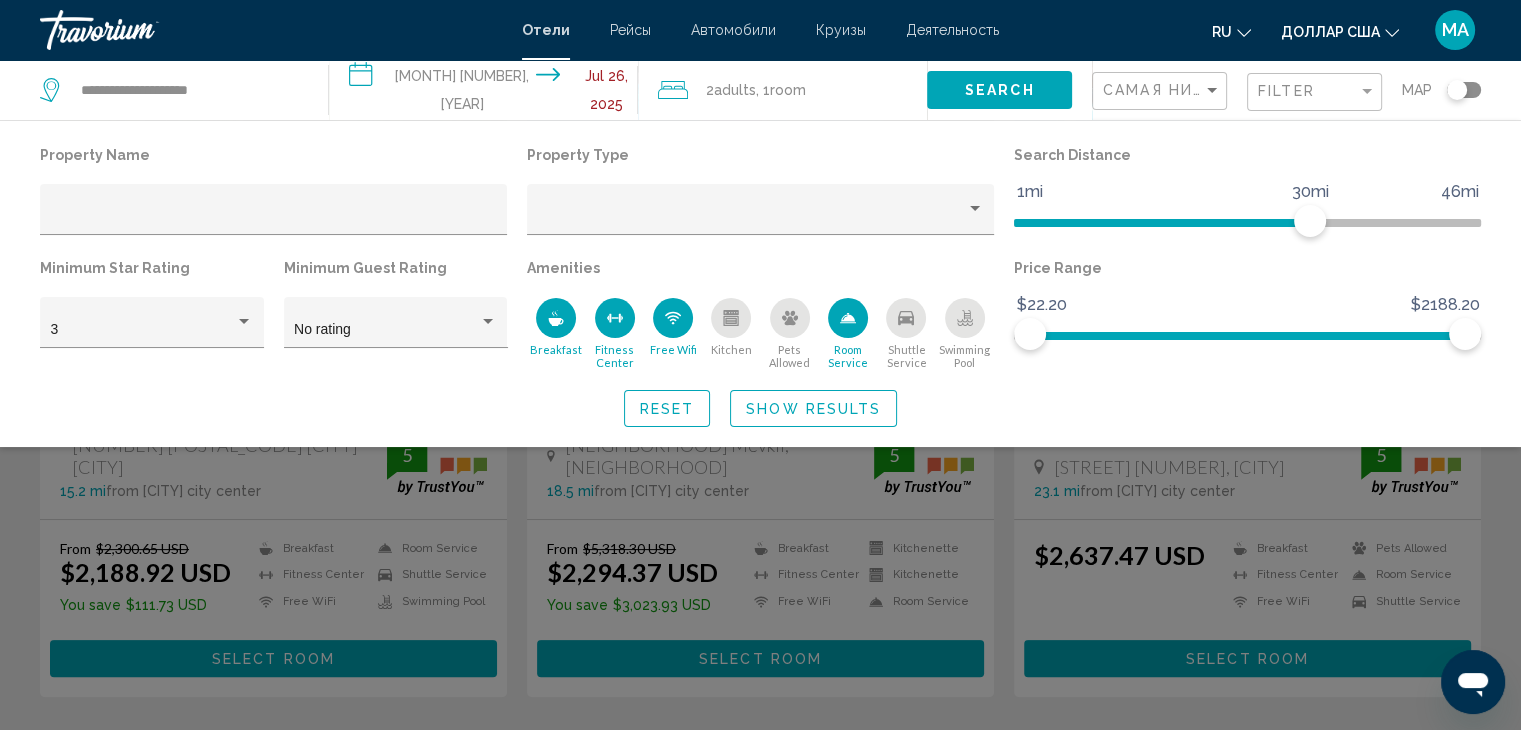 click 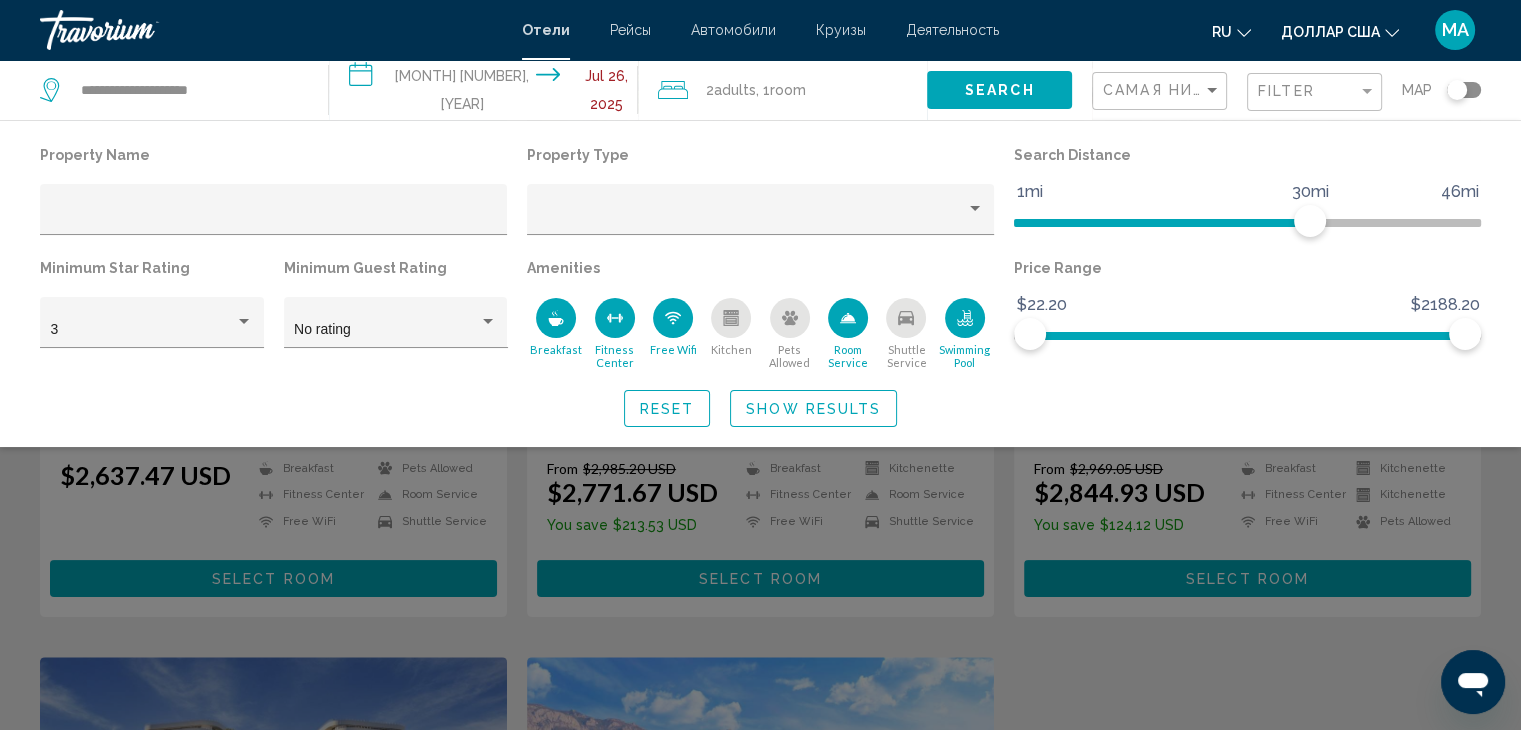 click 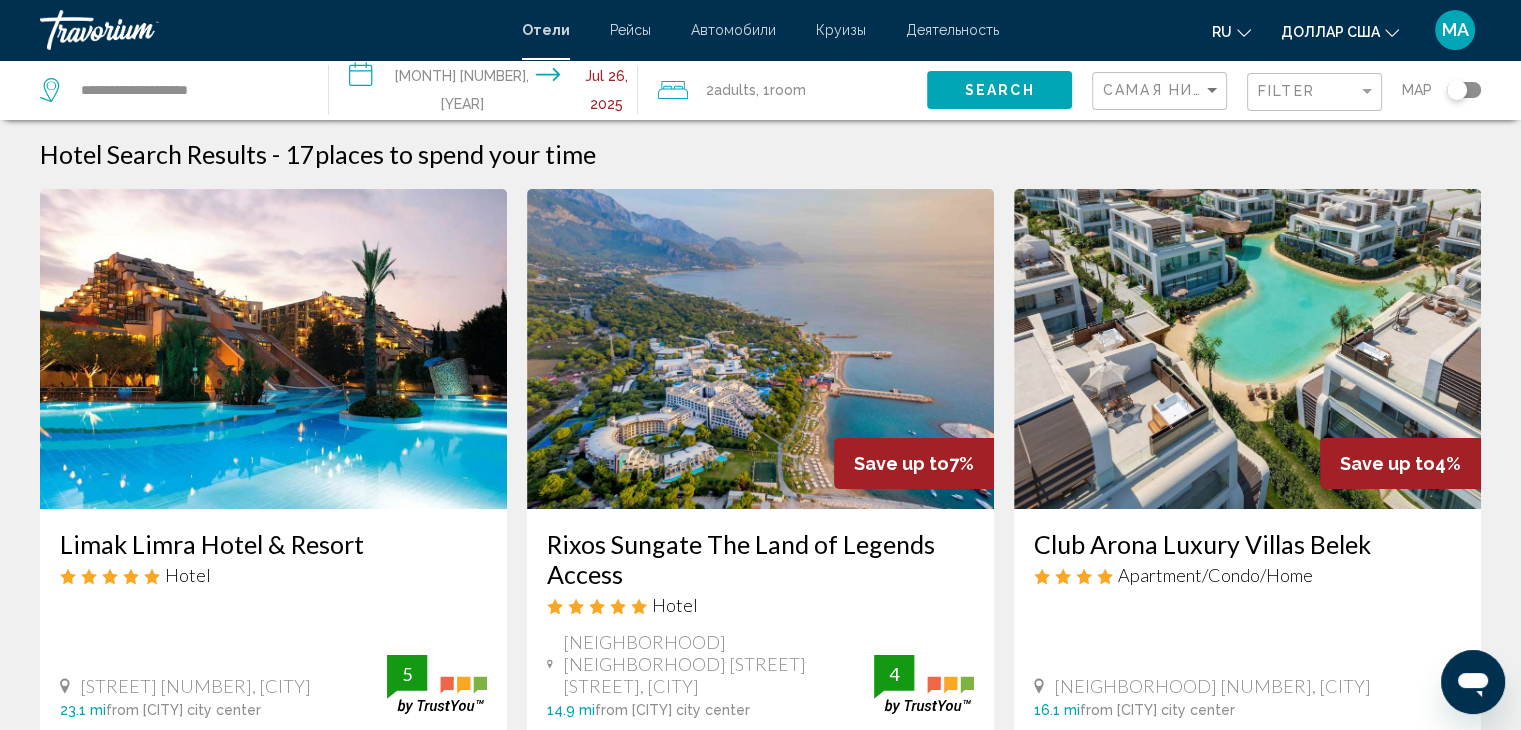 scroll, scrollTop: 0, scrollLeft: 0, axis: both 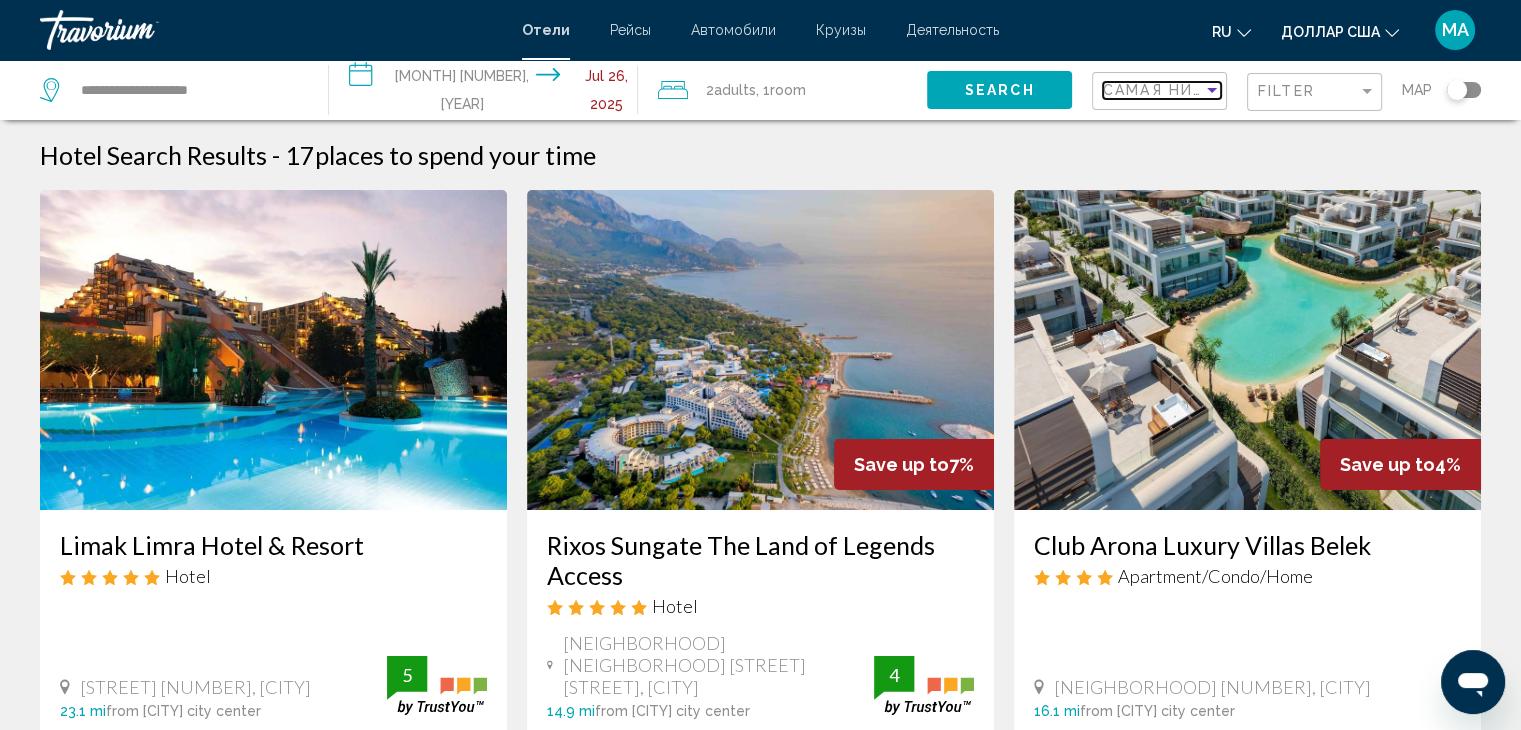 click at bounding box center [1212, 90] 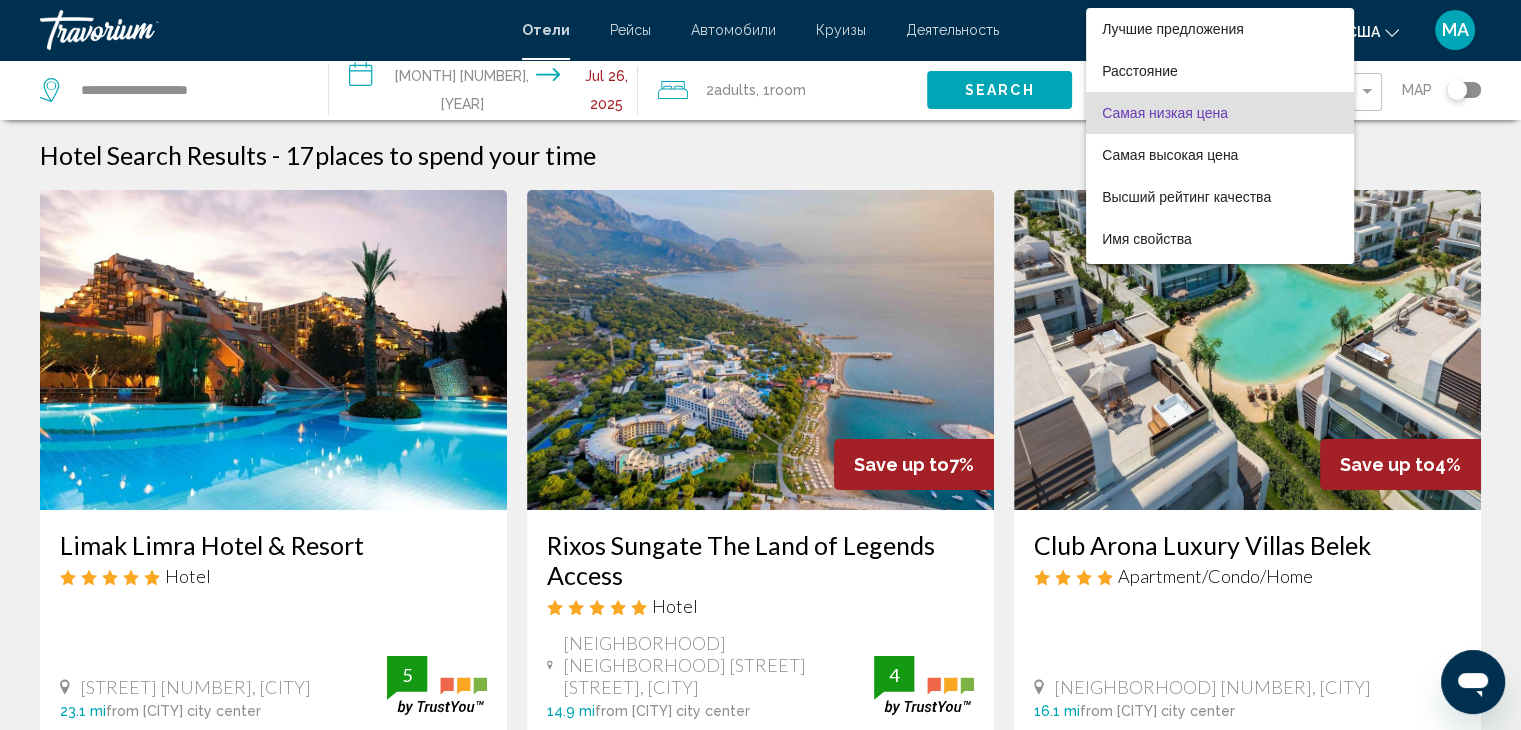 scroll, scrollTop: 23, scrollLeft: 0, axis: vertical 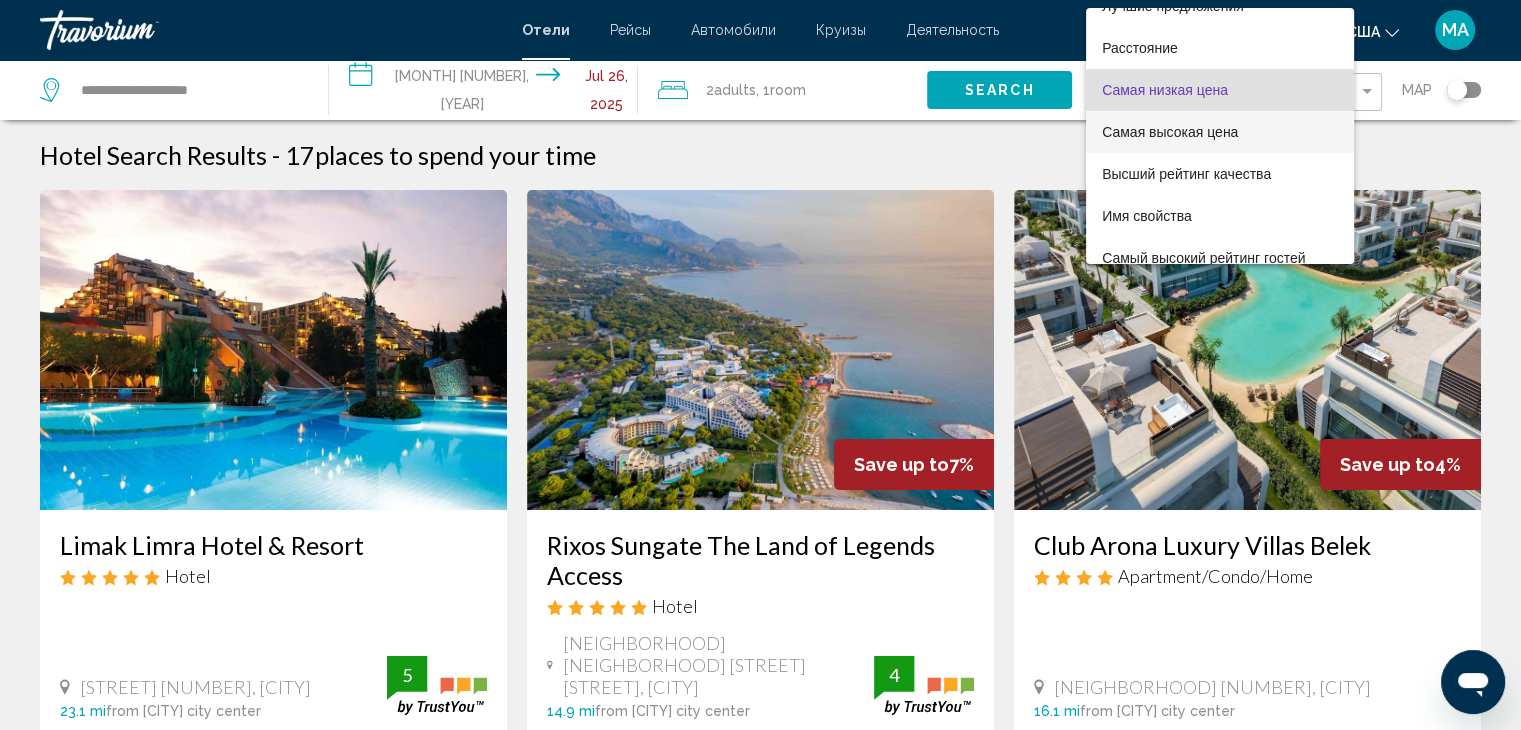 click on "Самая высокая цена" at bounding box center (1219, 132) 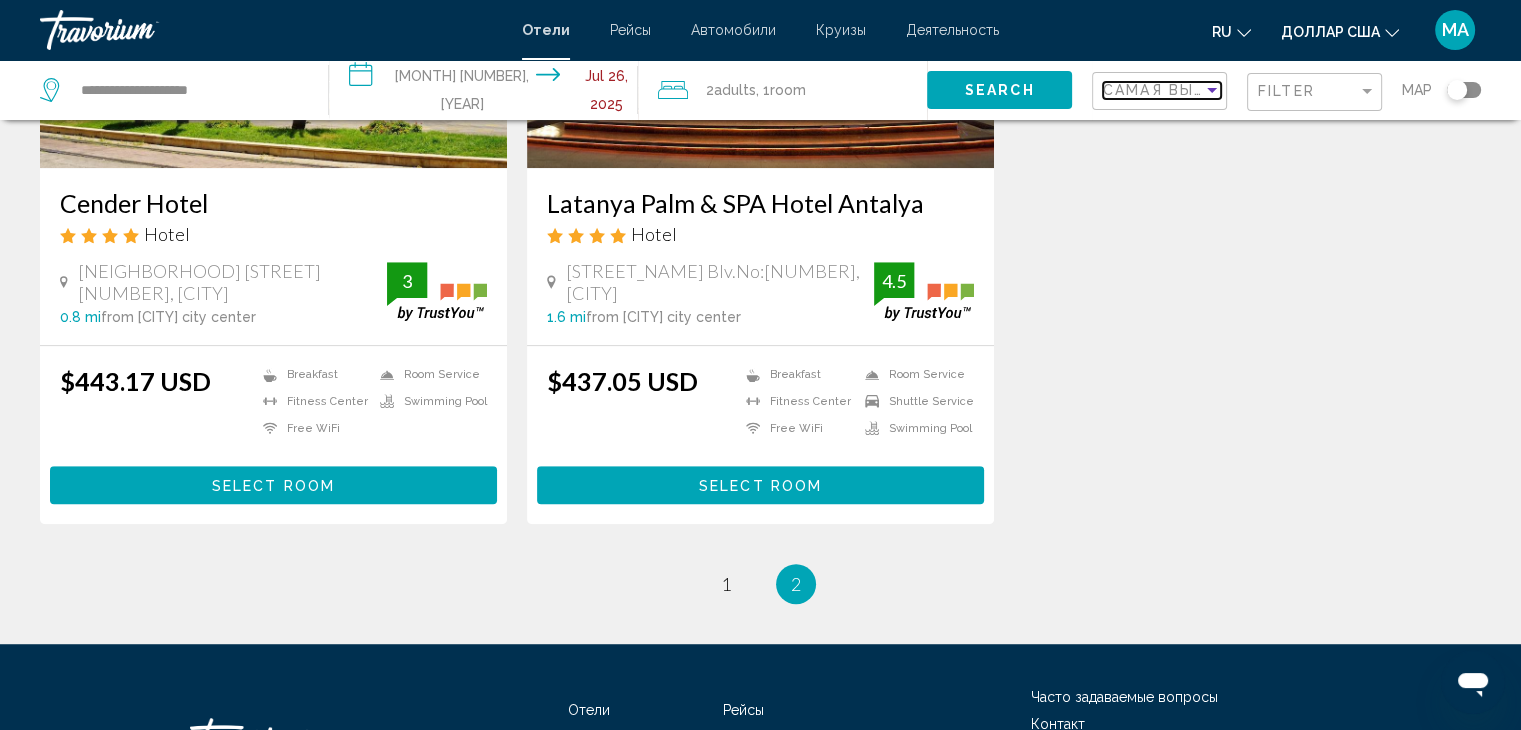 scroll, scrollTop: 1012, scrollLeft: 0, axis: vertical 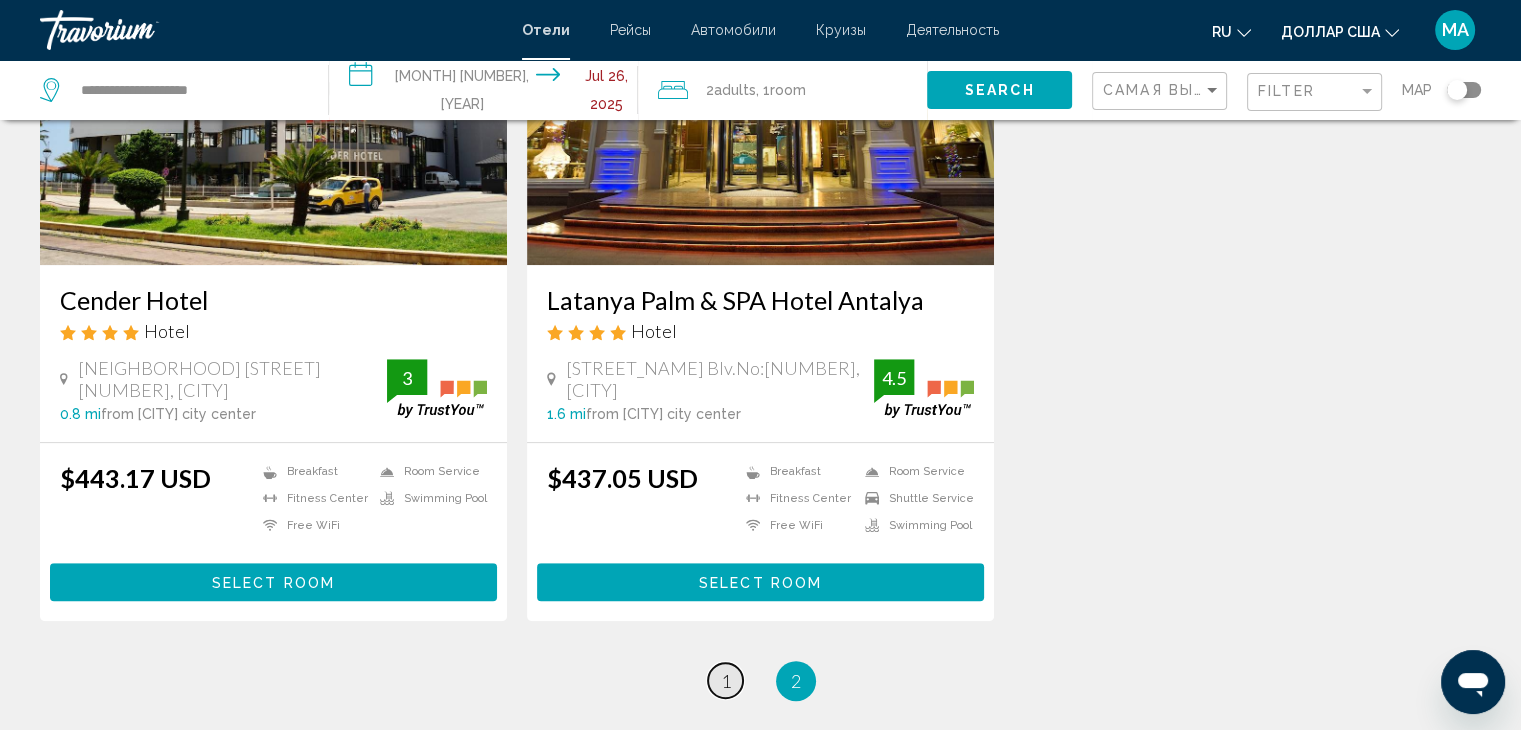 click on "1" at bounding box center [726, 681] 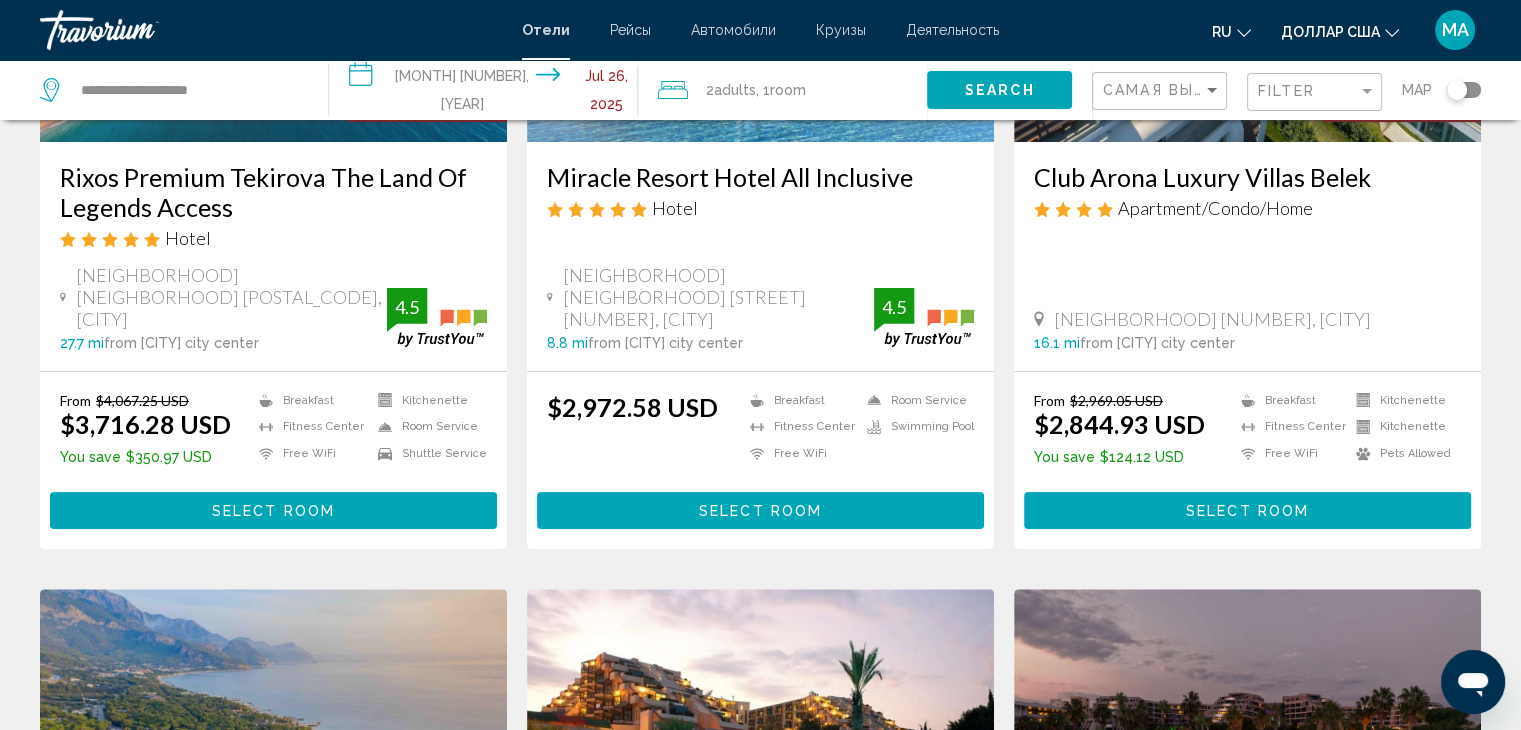 scroll, scrollTop: 400, scrollLeft: 0, axis: vertical 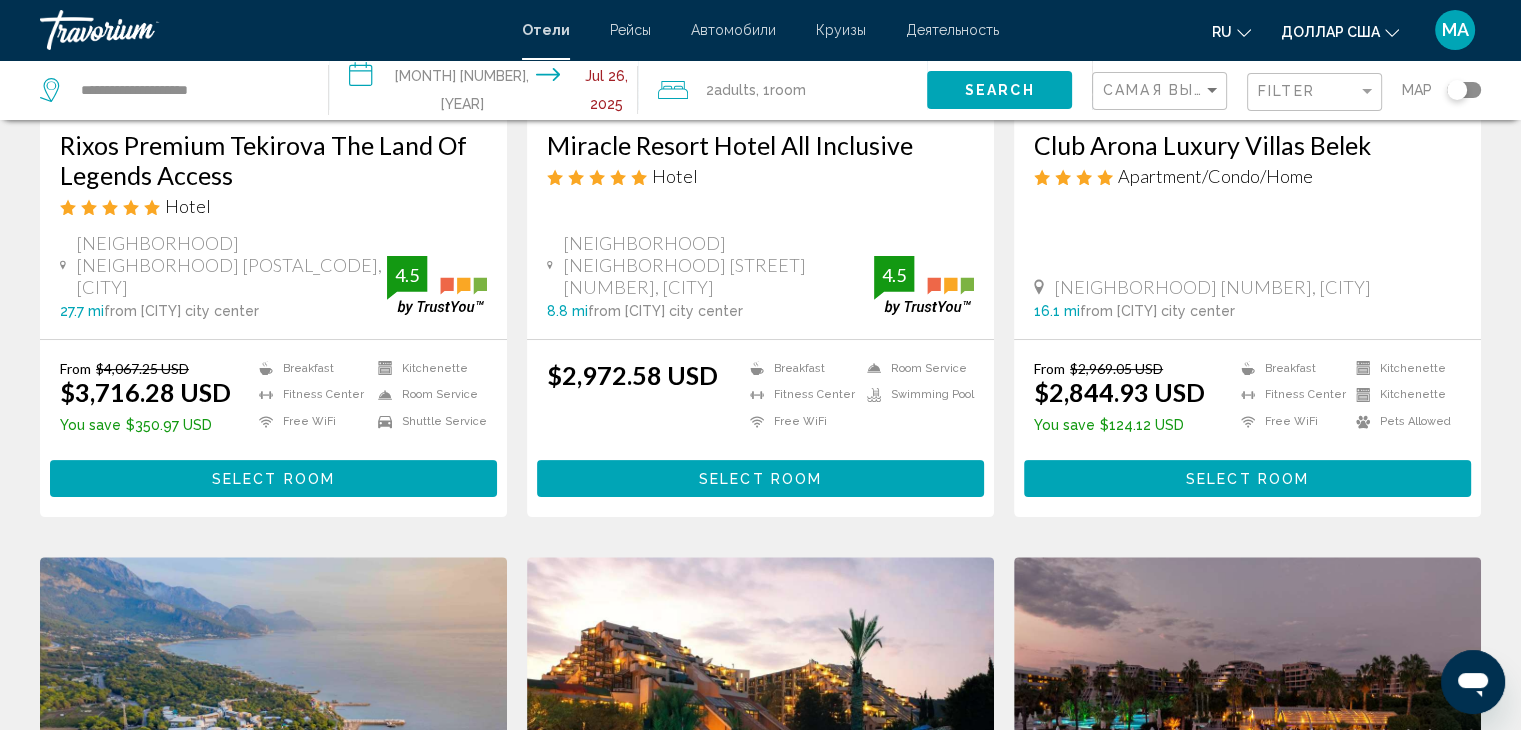 click on "Search" 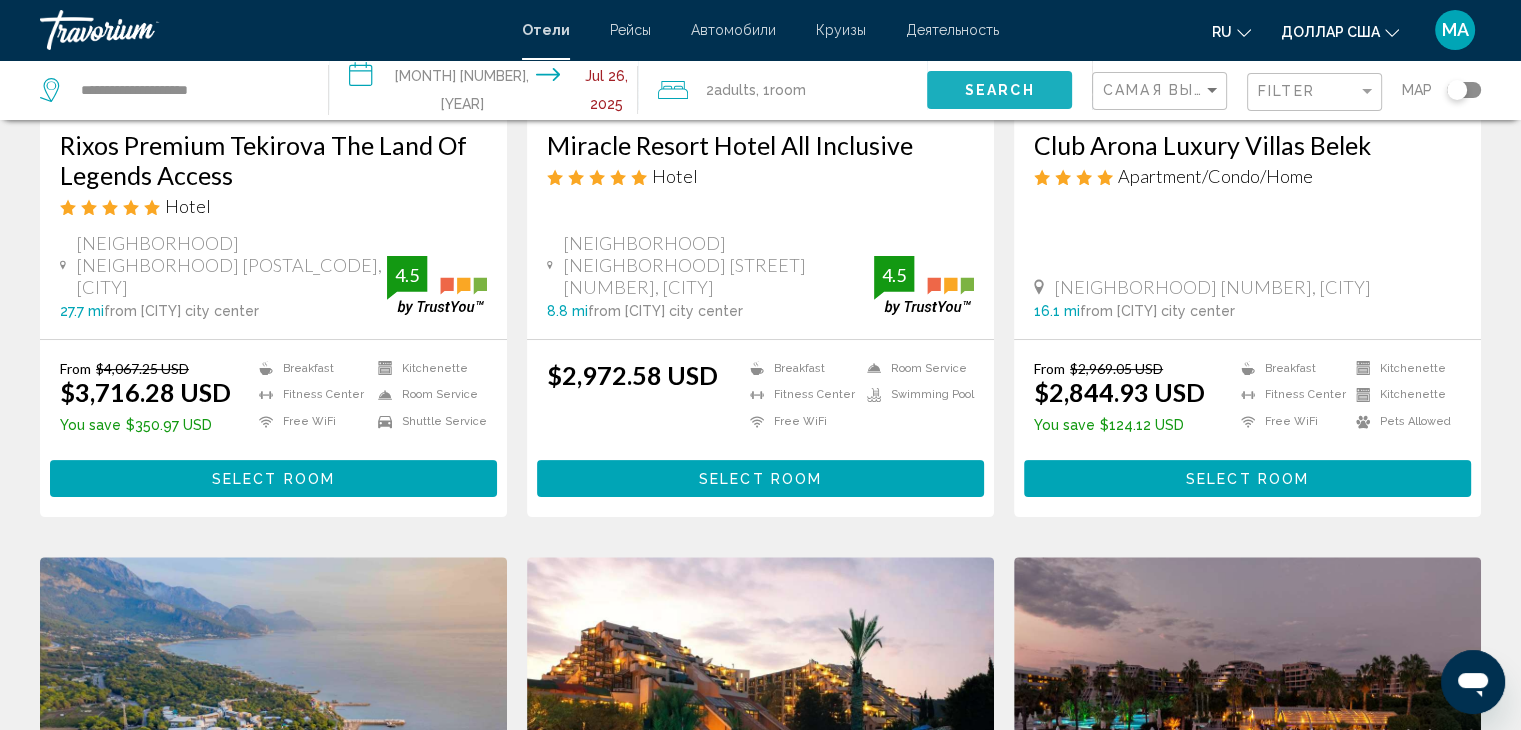 click on "Search" 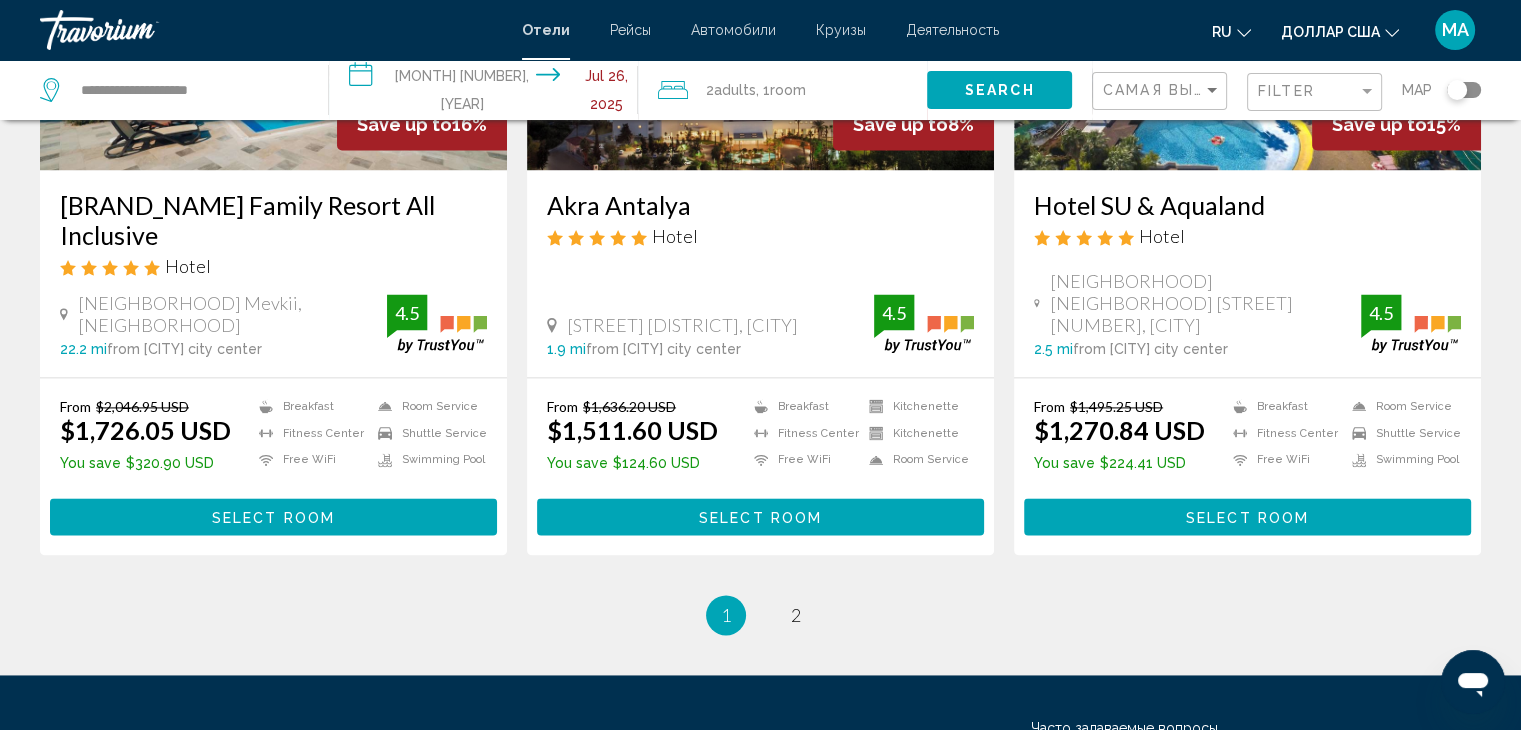 scroll, scrollTop: 2732, scrollLeft: 0, axis: vertical 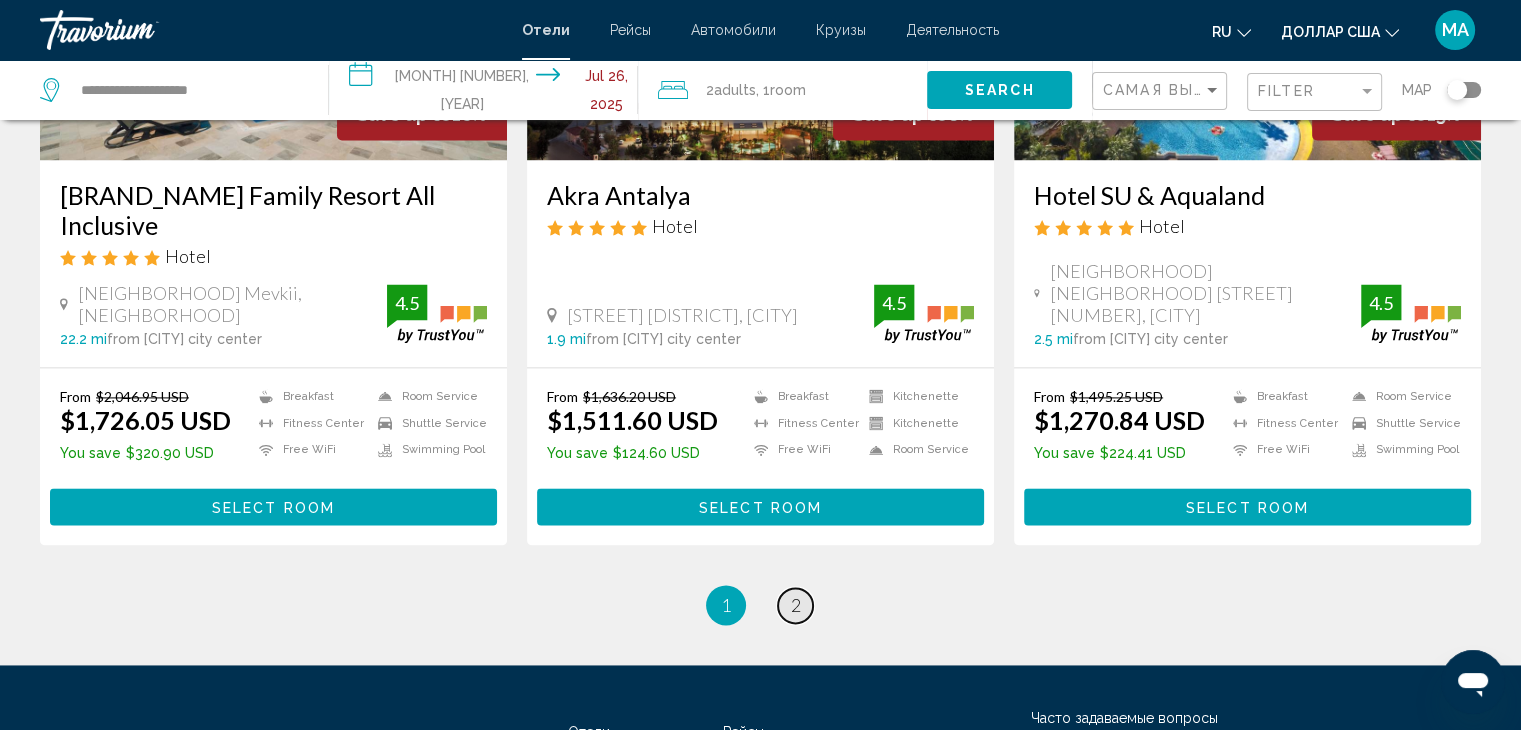 click on "page  2" at bounding box center (795, 605) 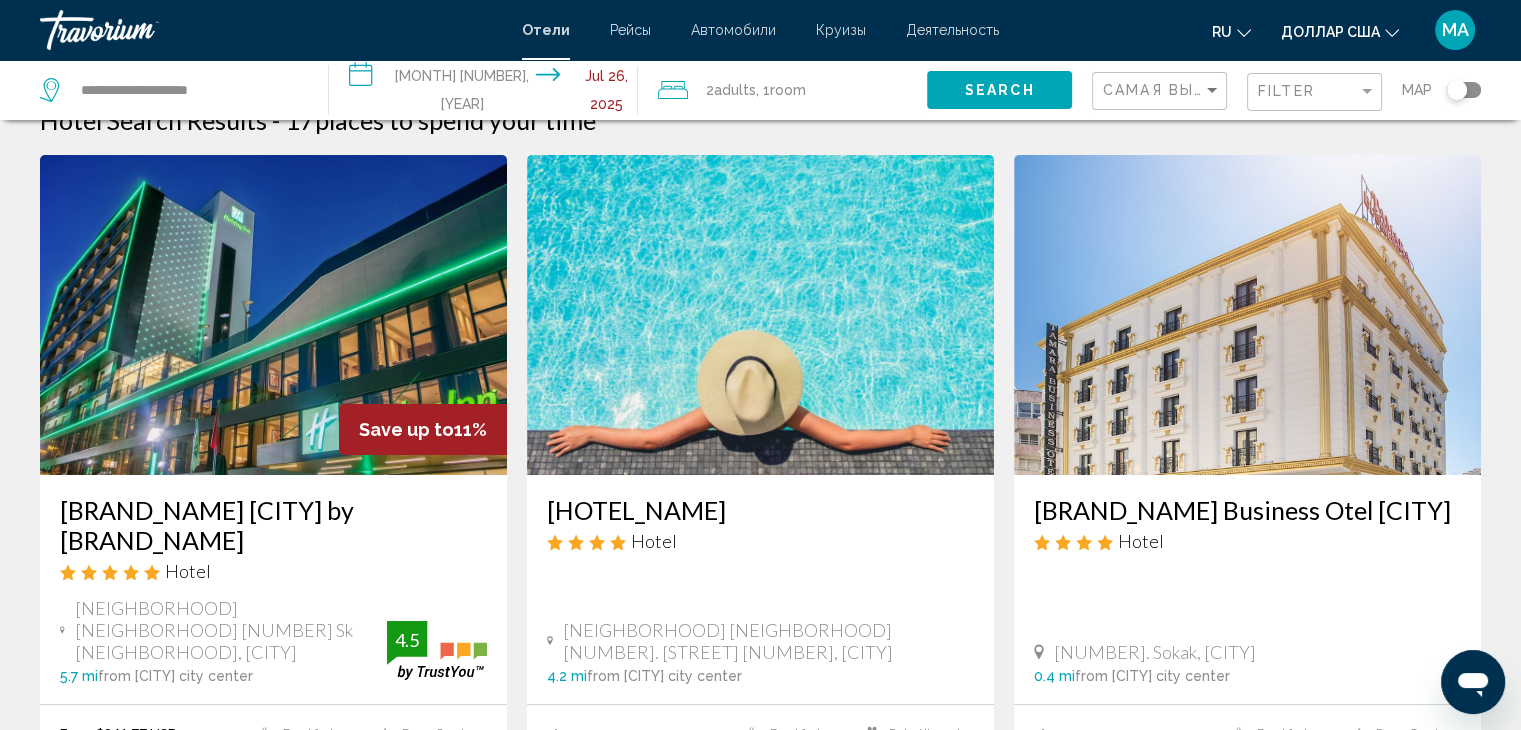 scroll, scrollTop: 0, scrollLeft: 0, axis: both 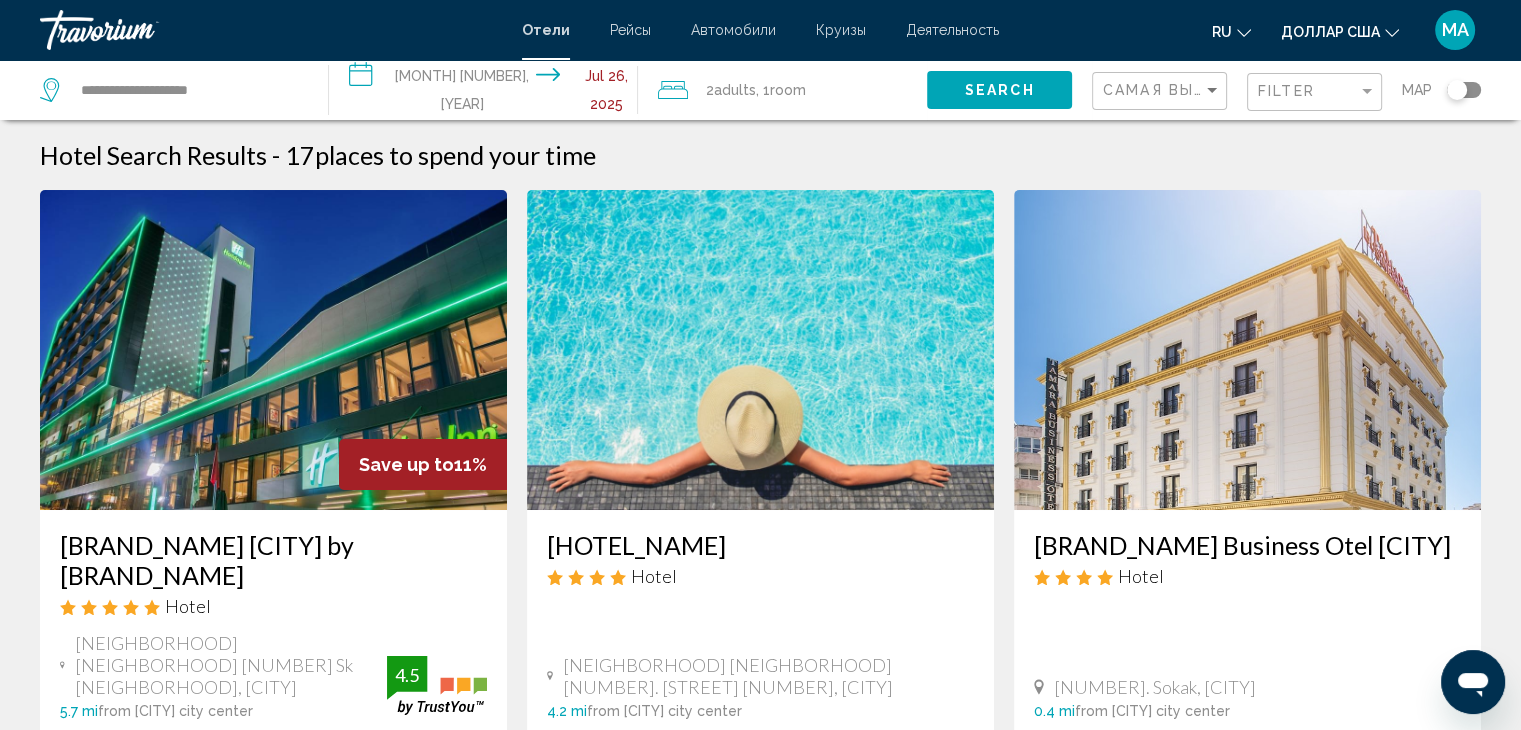 click at bounding box center (273, 350) 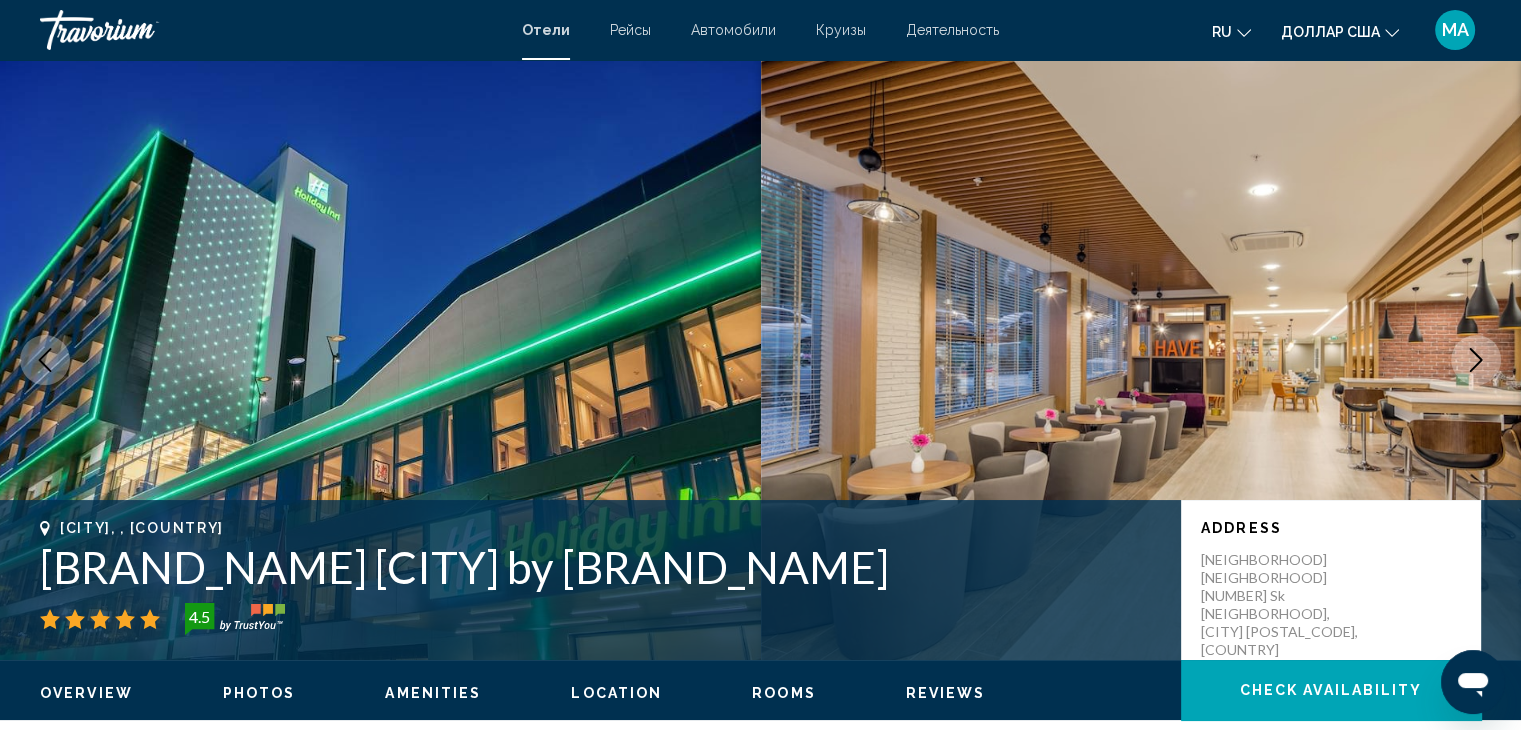 click at bounding box center [1141, 360] 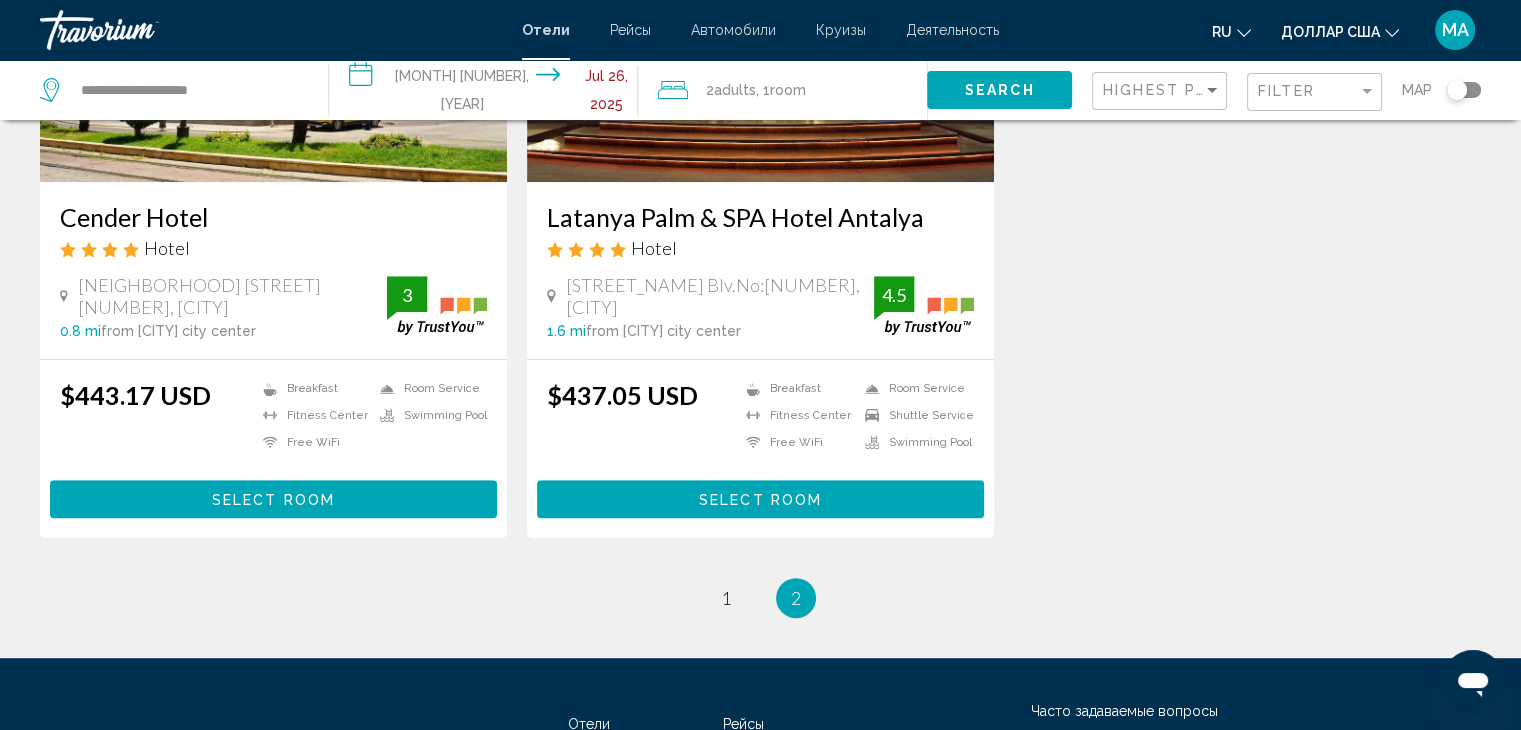 scroll, scrollTop: 1100, scrollLeft: 0, axis: vertical 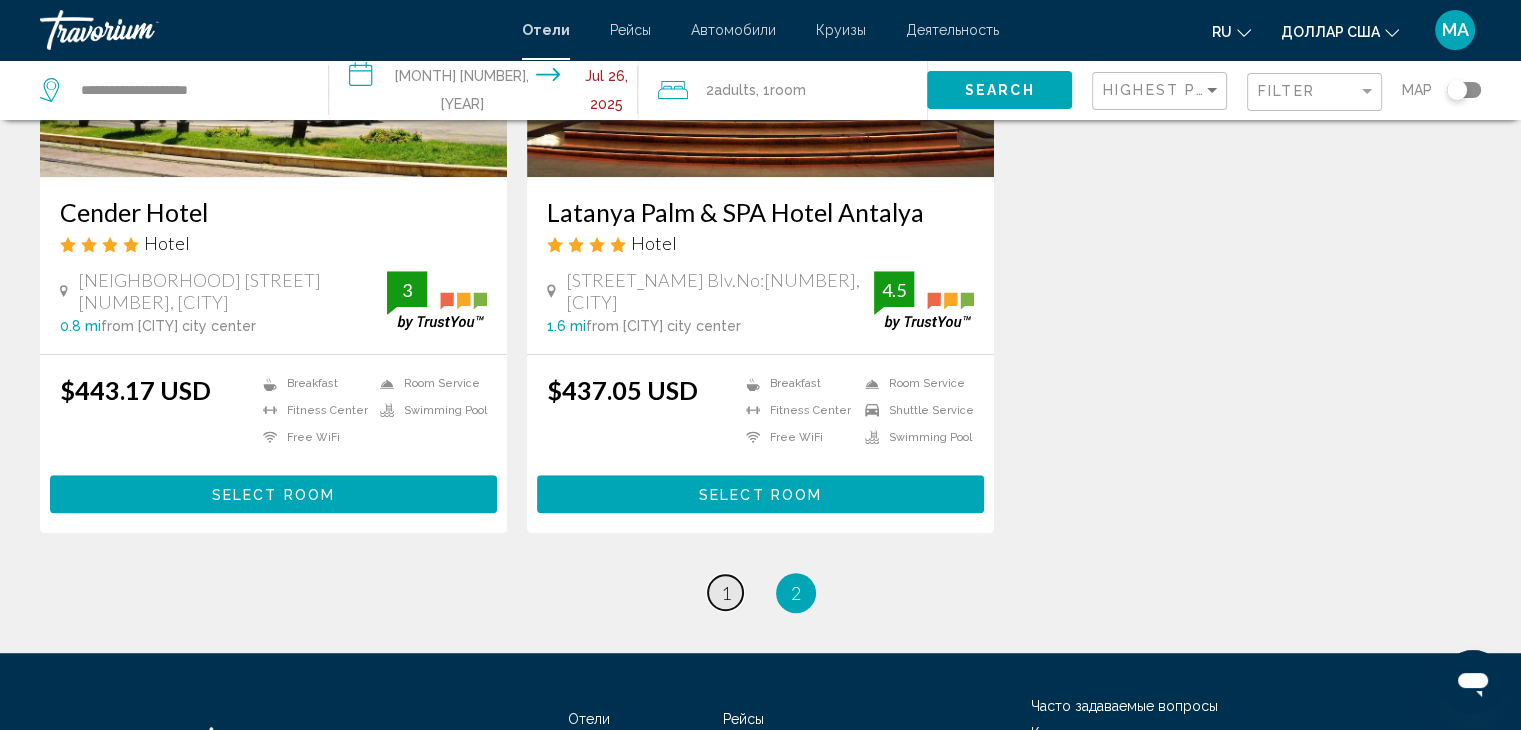 click on "page  1" at bounding box center (725, 592) 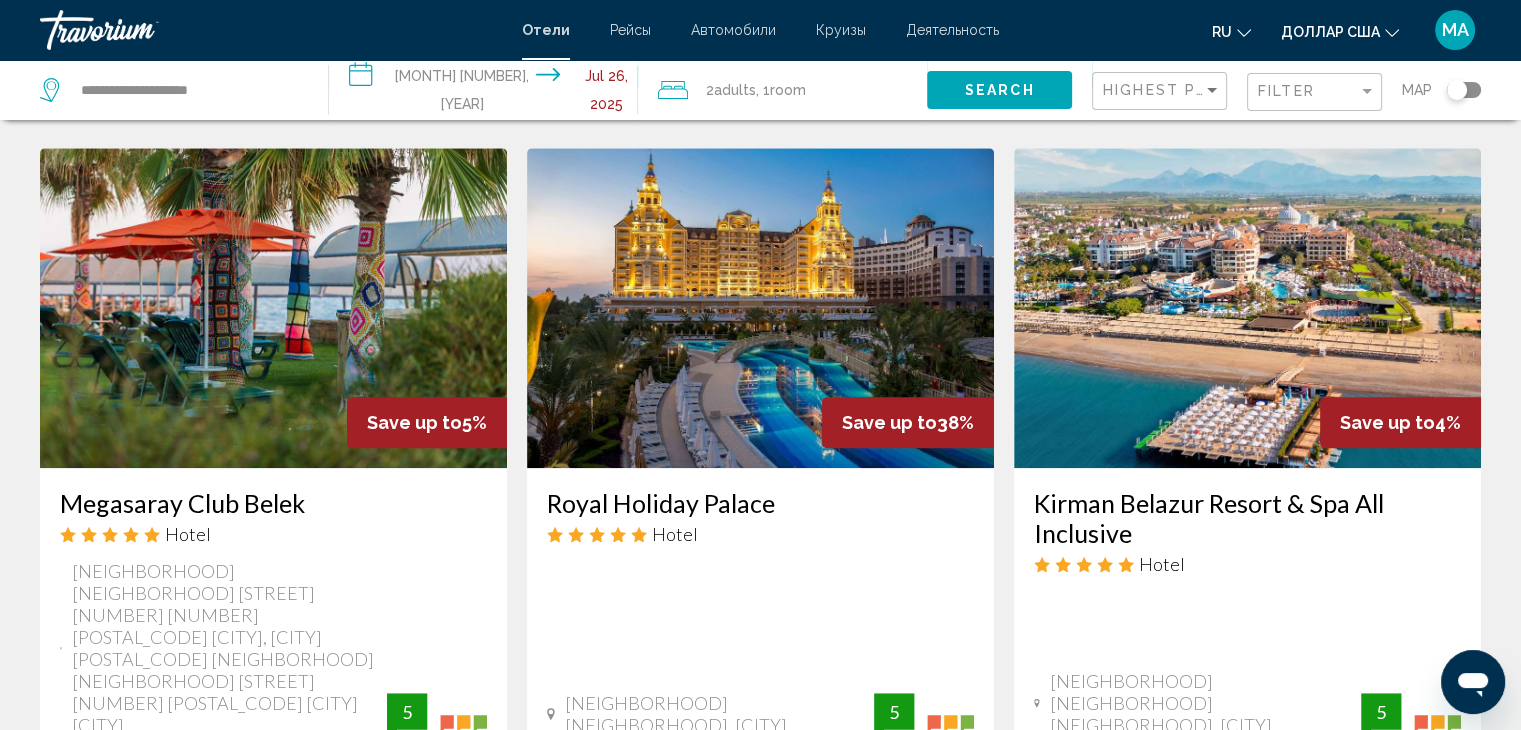 scroll, scrollTop: 1600, scrollLeft: 0, axis: vertical 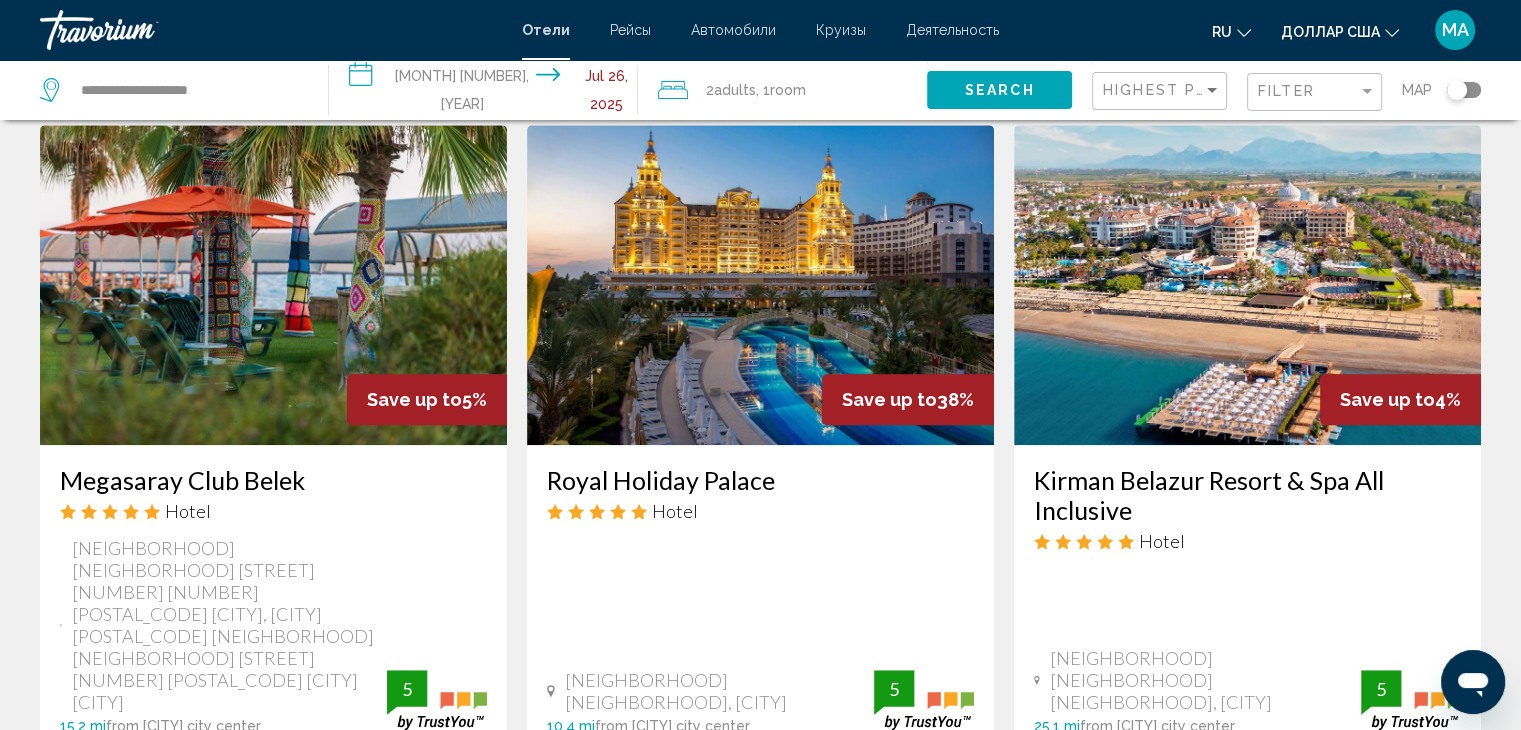 click on "Royal Holiday Palace
Hotel
[NEIGHBORHOOD] [NEIGHBORHOOD] [CITY] [NUMBER] mi  from [CITY] city center from hotel 5" at bounding box center [760, 599] 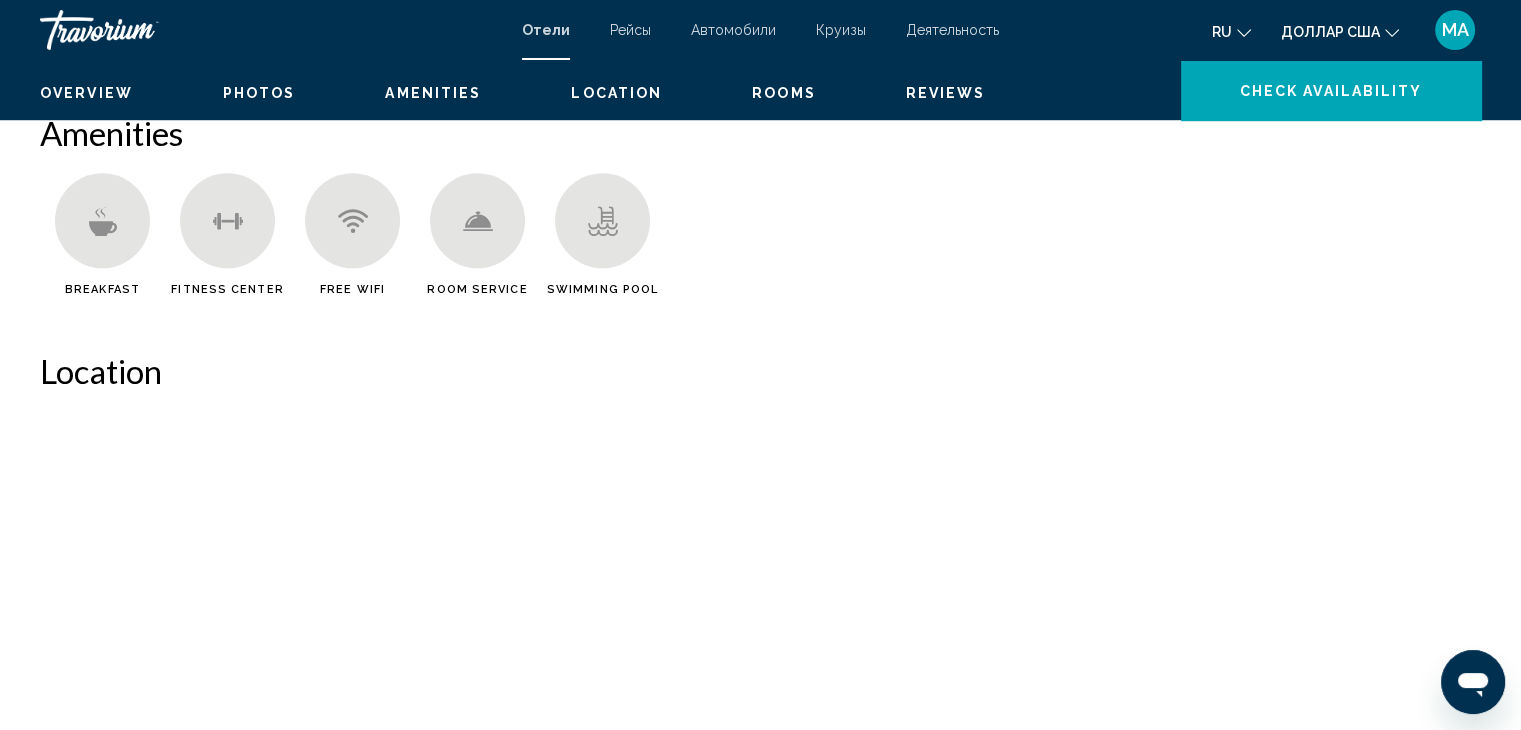 scroll, scrollTop: 0, scrollLeft: 0, axis: both 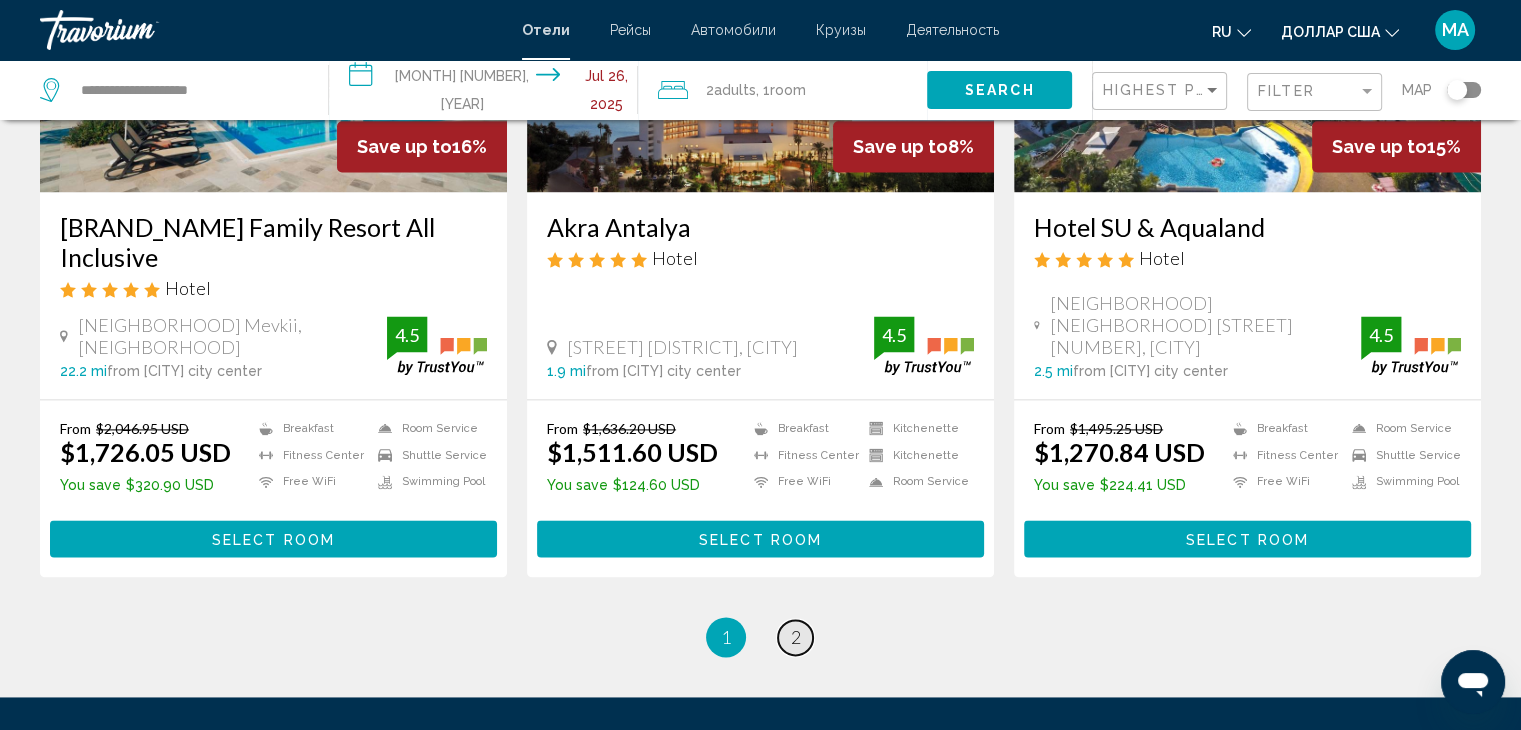 click on "page  2" at bounding box center (795, 637) 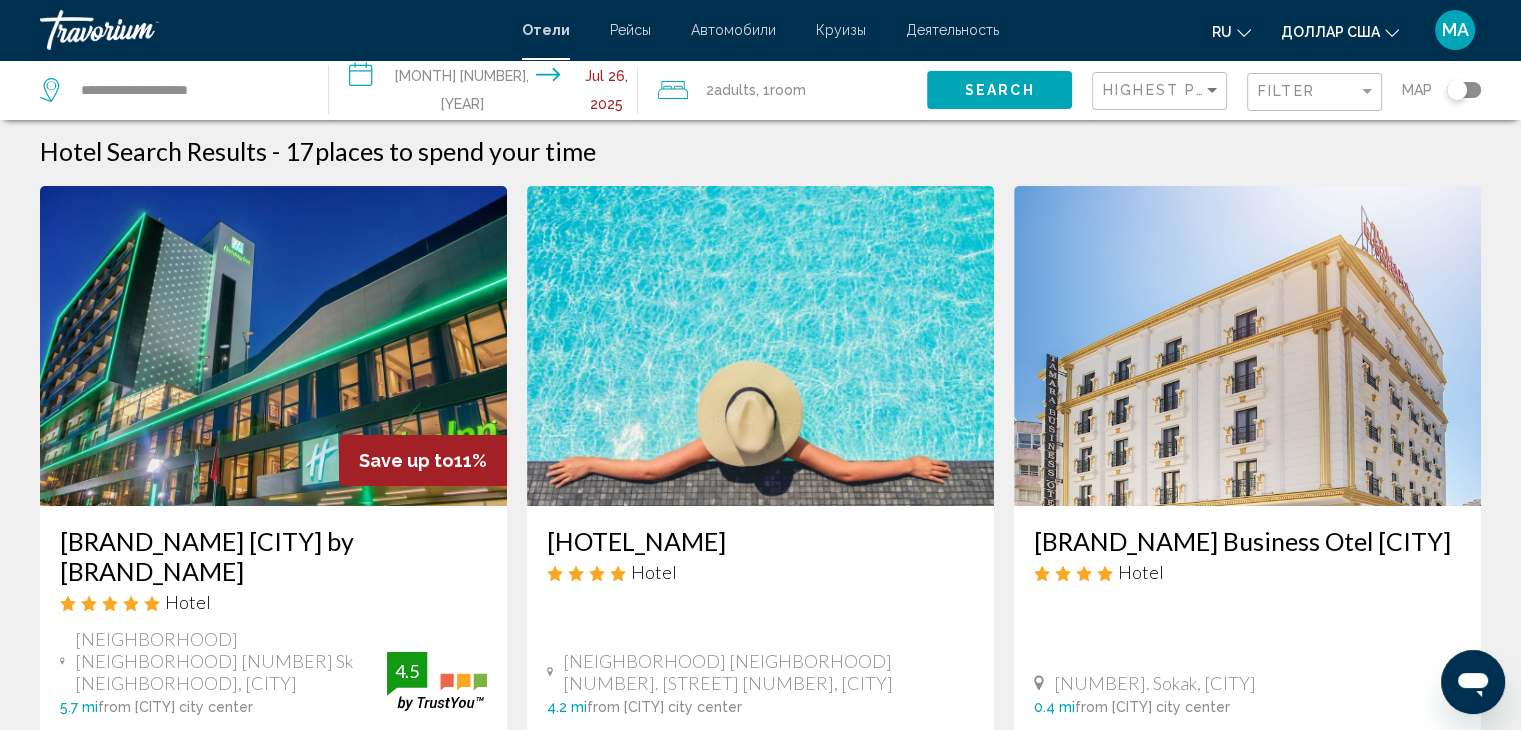 scroll, scrollTop: 0, scrollLeft: 0, axis: both 